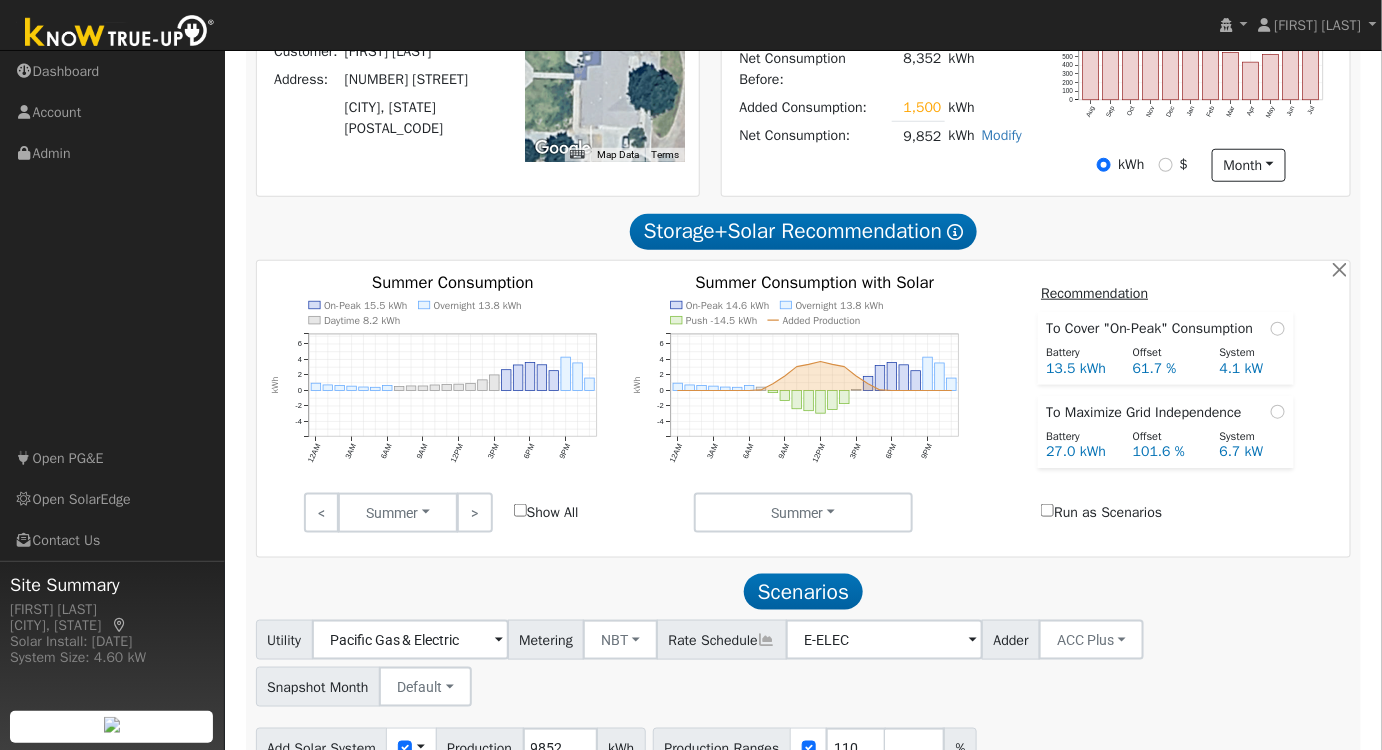 scroll, scrollTop: 96, scrollLeft: 0, axis: vertical 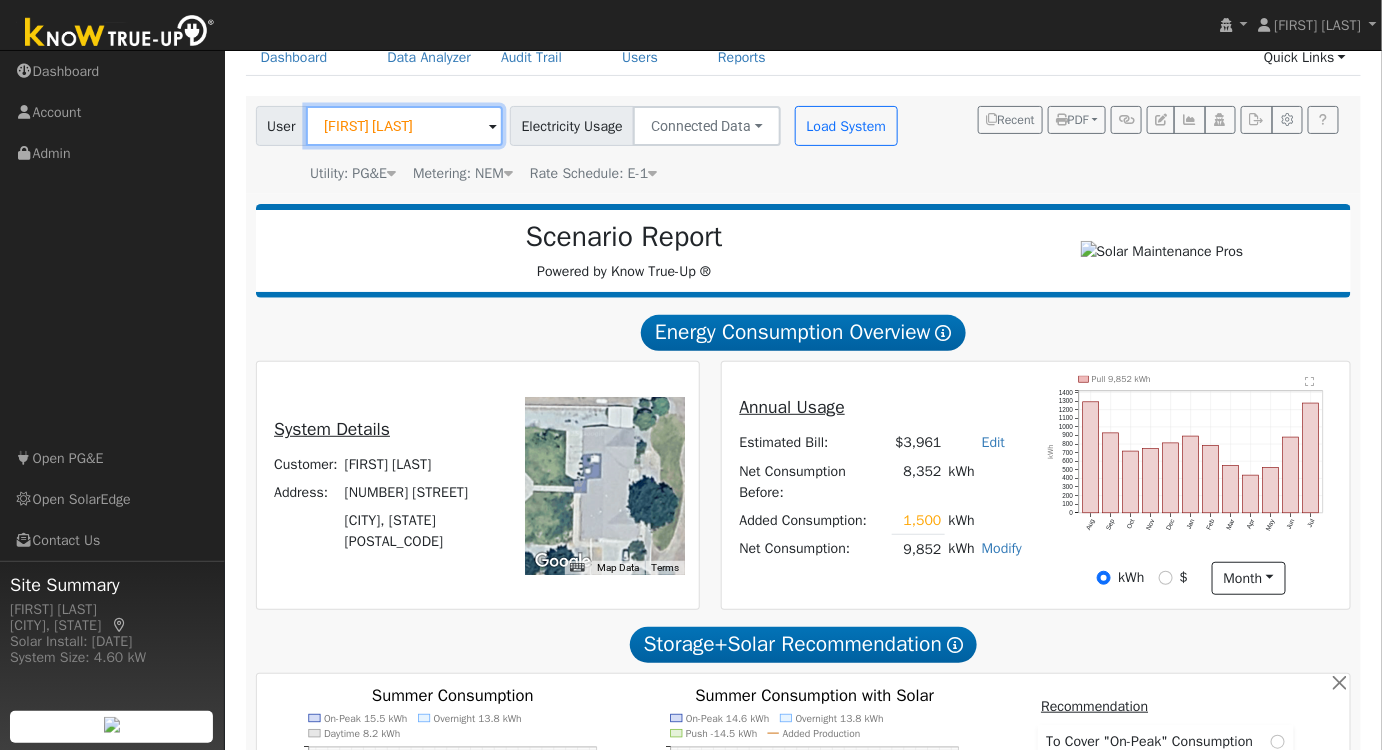 click on "[FIRST] [LAST]" at bounding box center (404, 126) 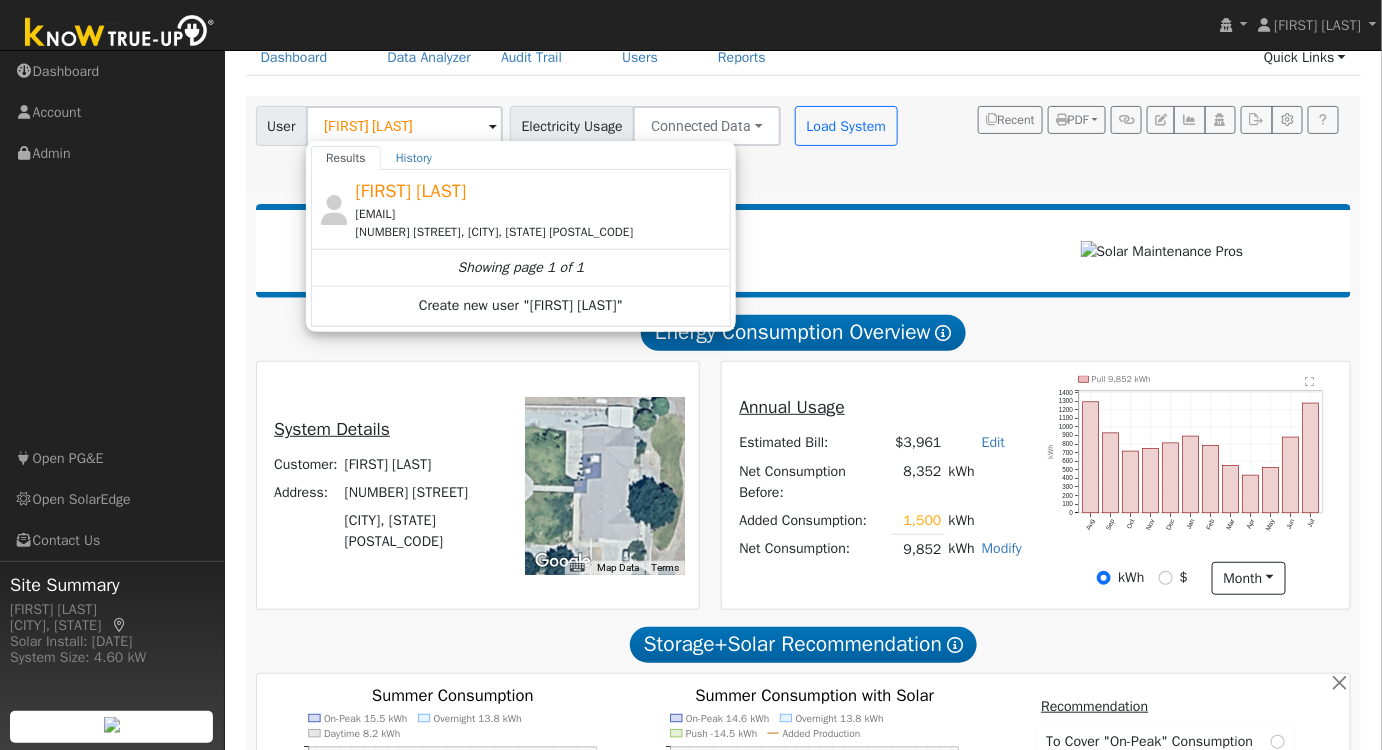 click on "beckieboop14@gmail.com" at bounding box center [541, 214] 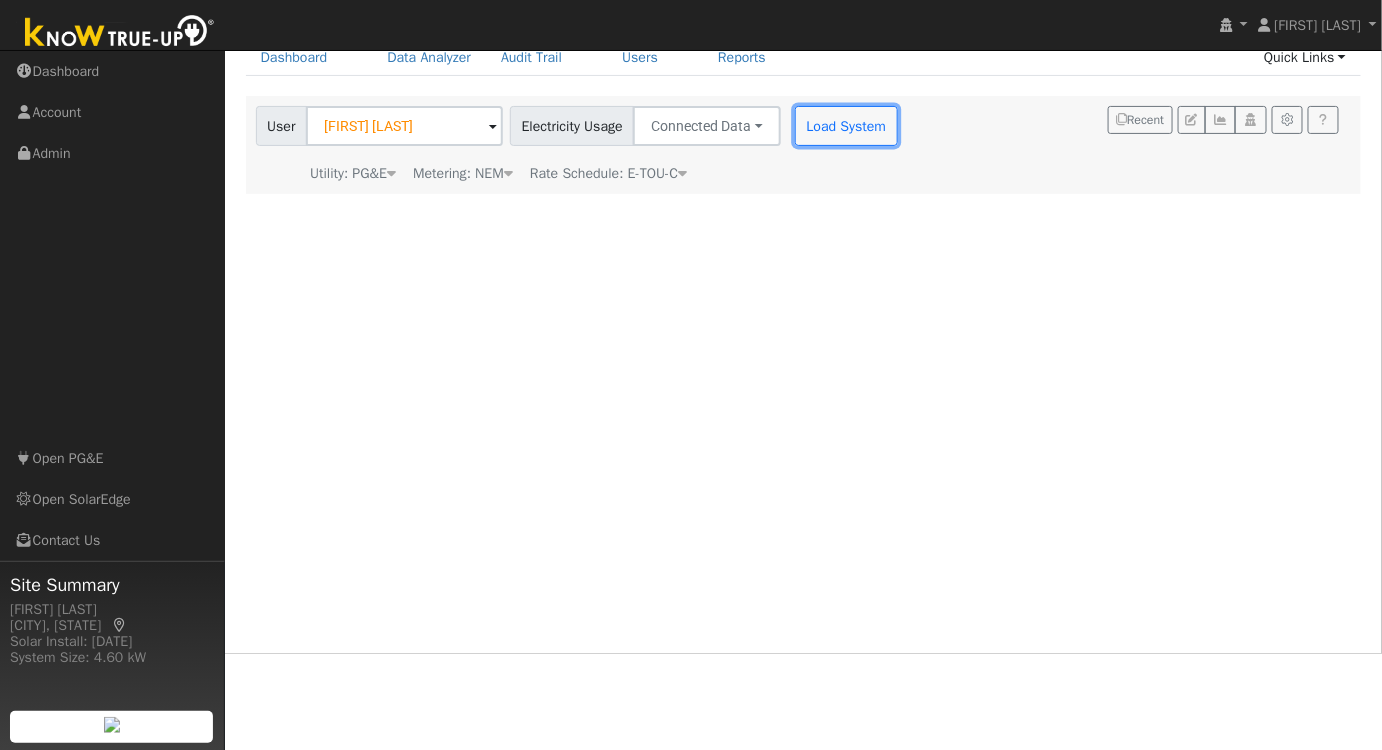 click on "Load System" at bounding box center [846, 126] 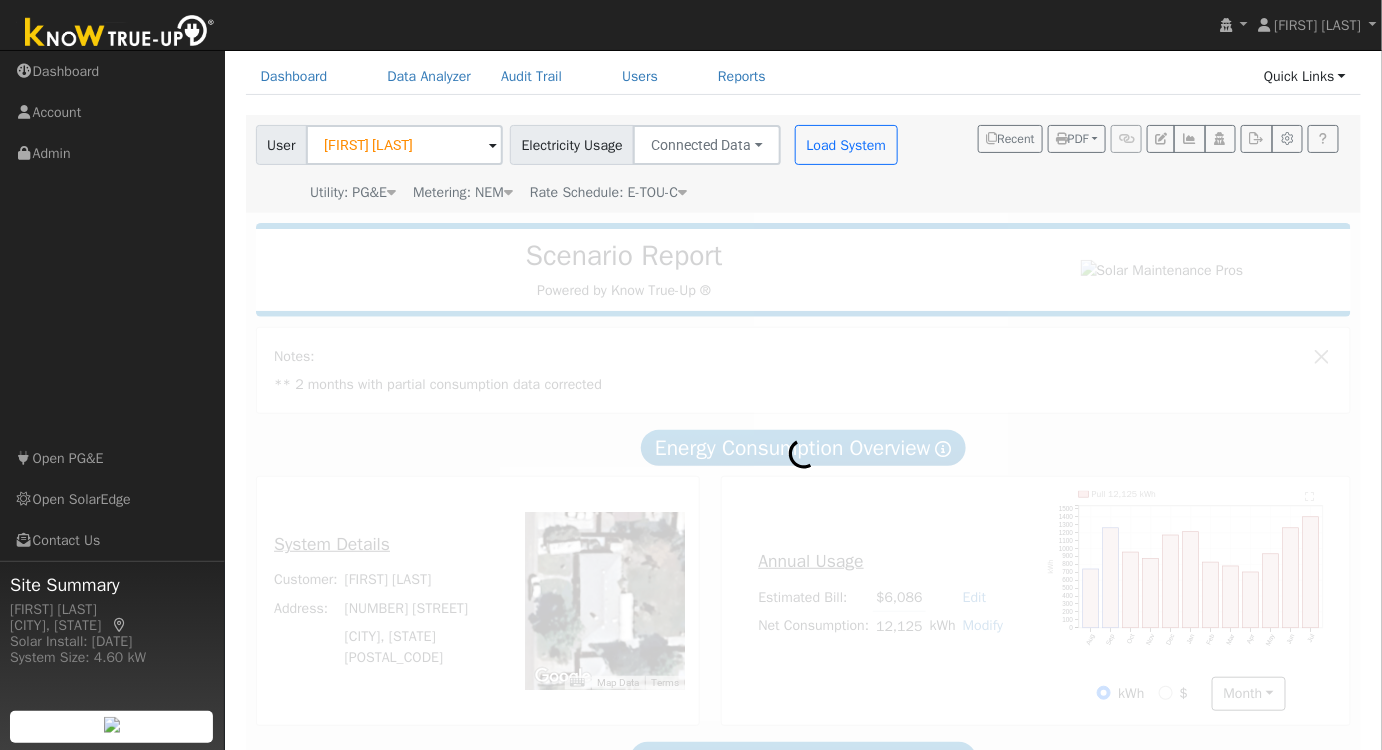 scroll, scrollTop: 96, scrollLeft: 0, axis: vertical 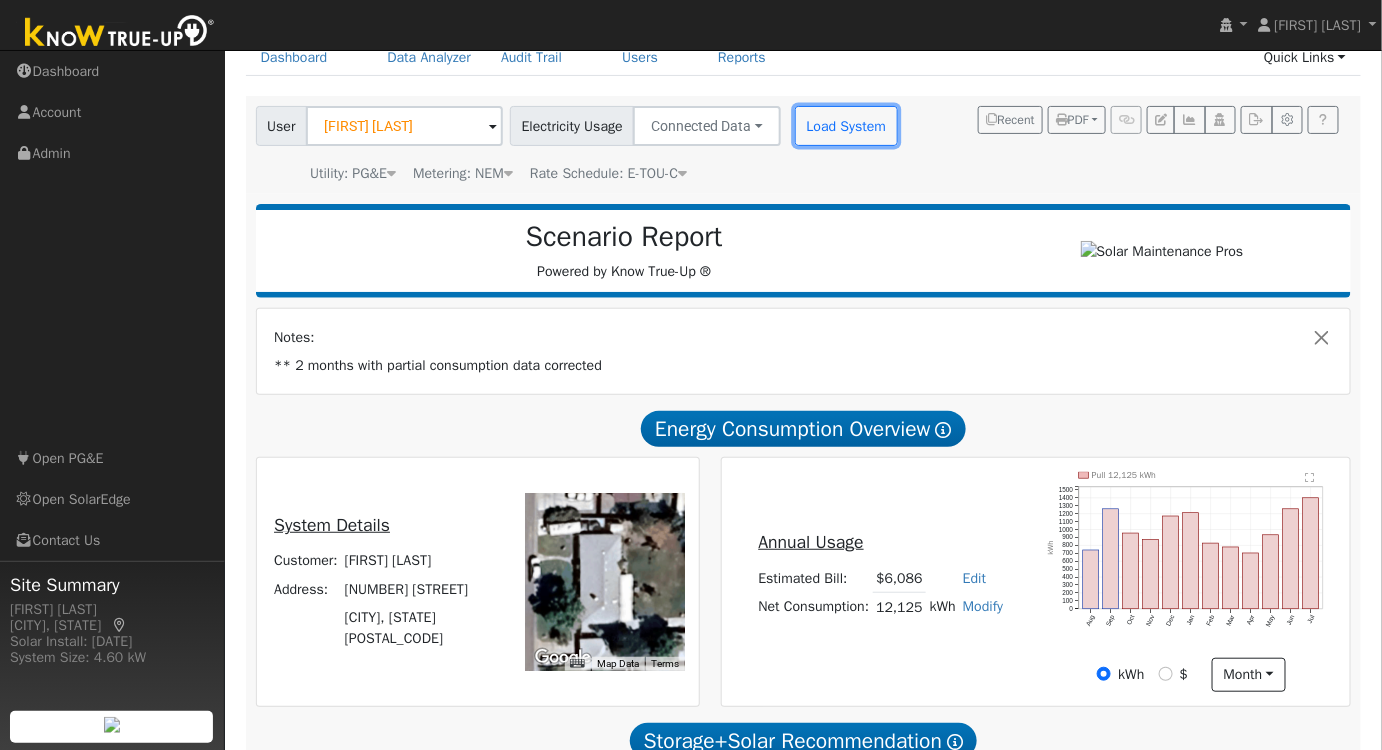 click on "Load System" at bounding box center [846, 126] 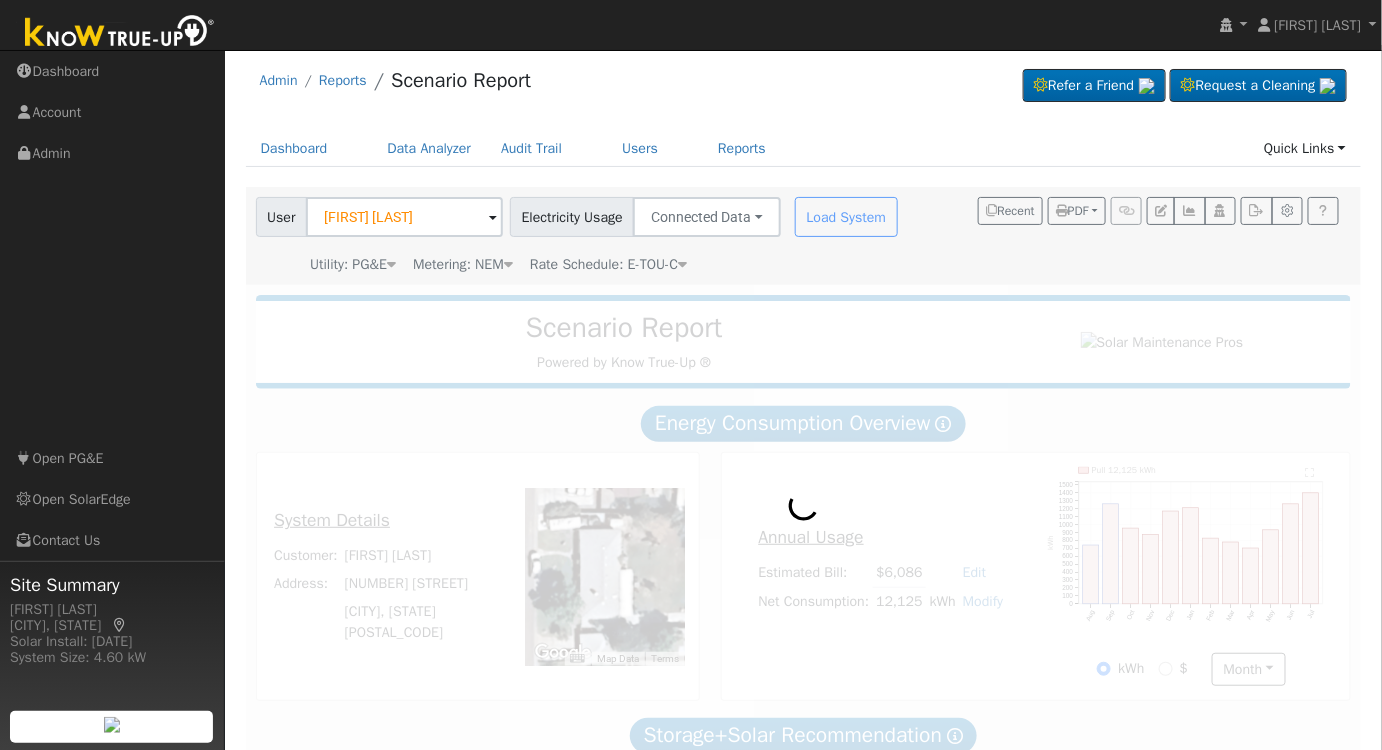 scroll, scrollTop: 0, scrollLeft: 0, axis: both 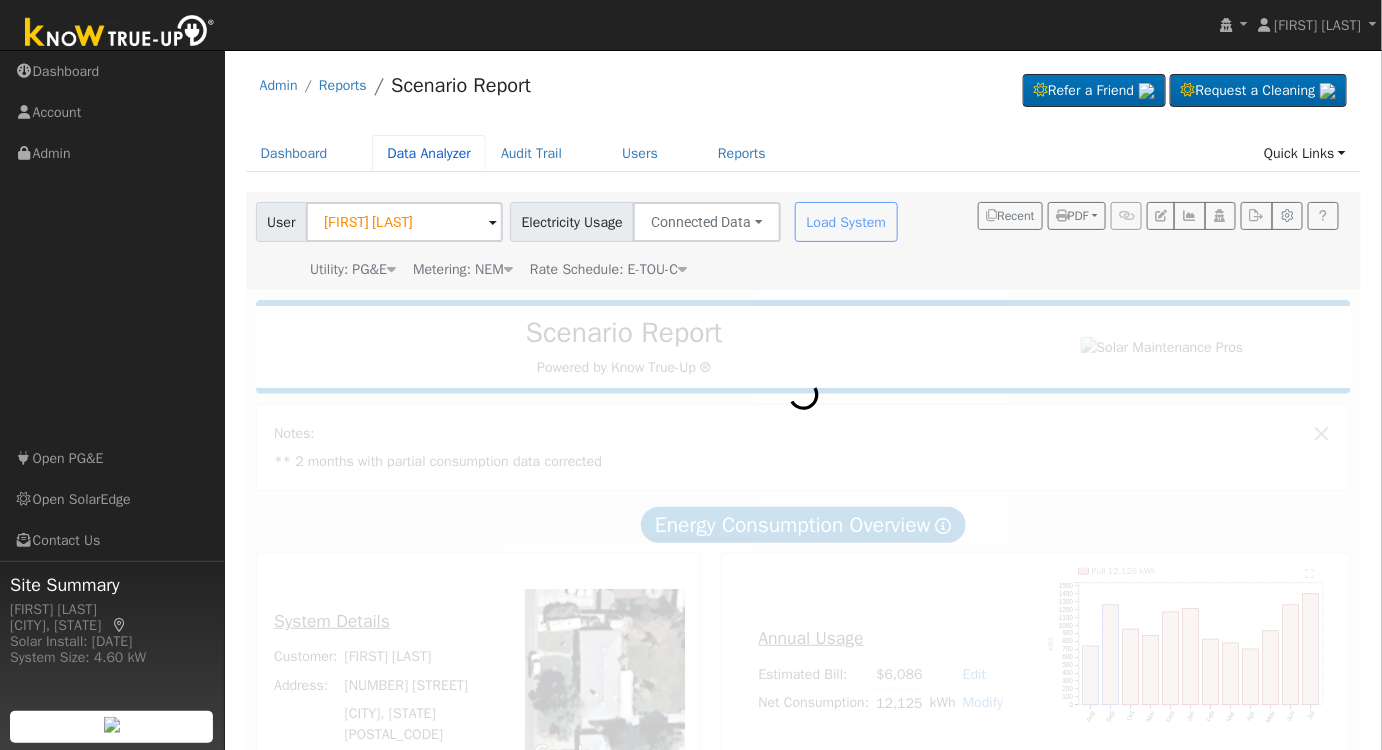 click on "Data Analyzer" at bounding box center [429, 153] 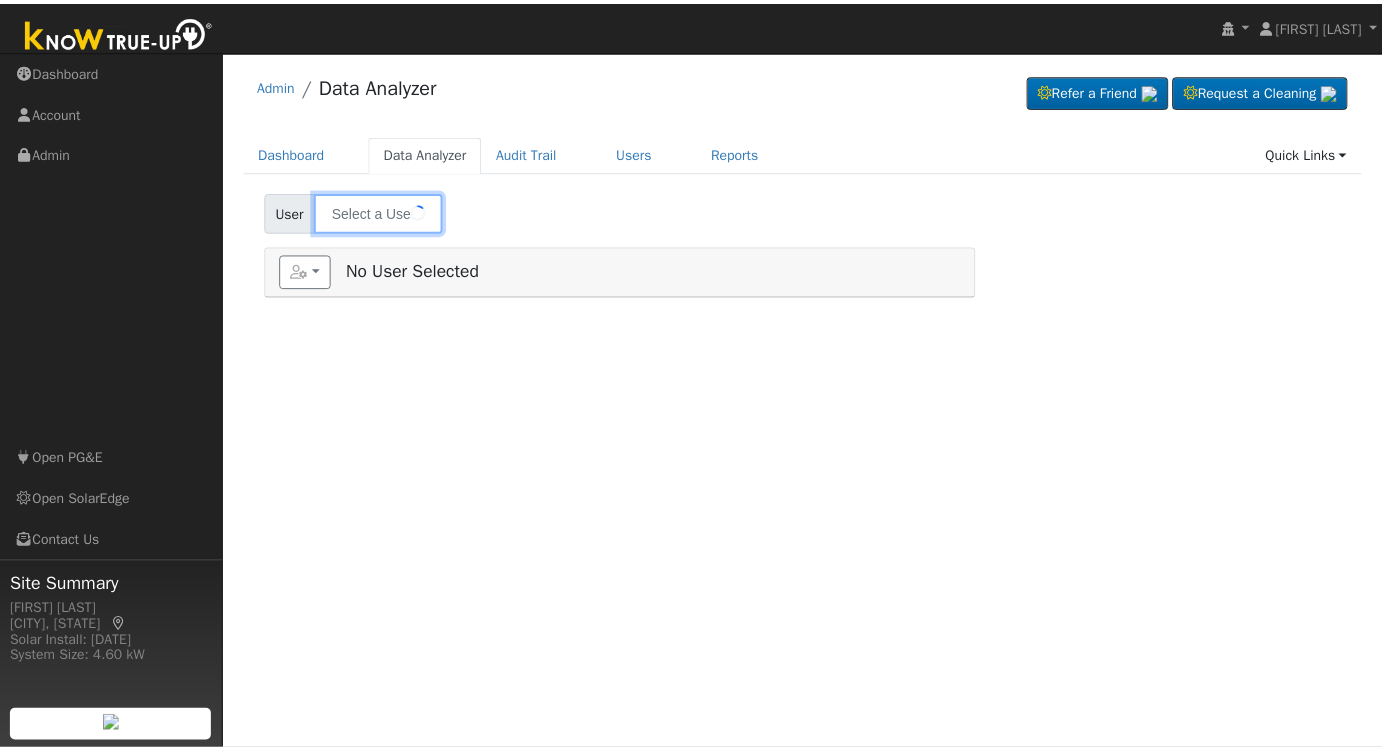scroll, scrollTop: 0, scrollLeft: 0, axis: both 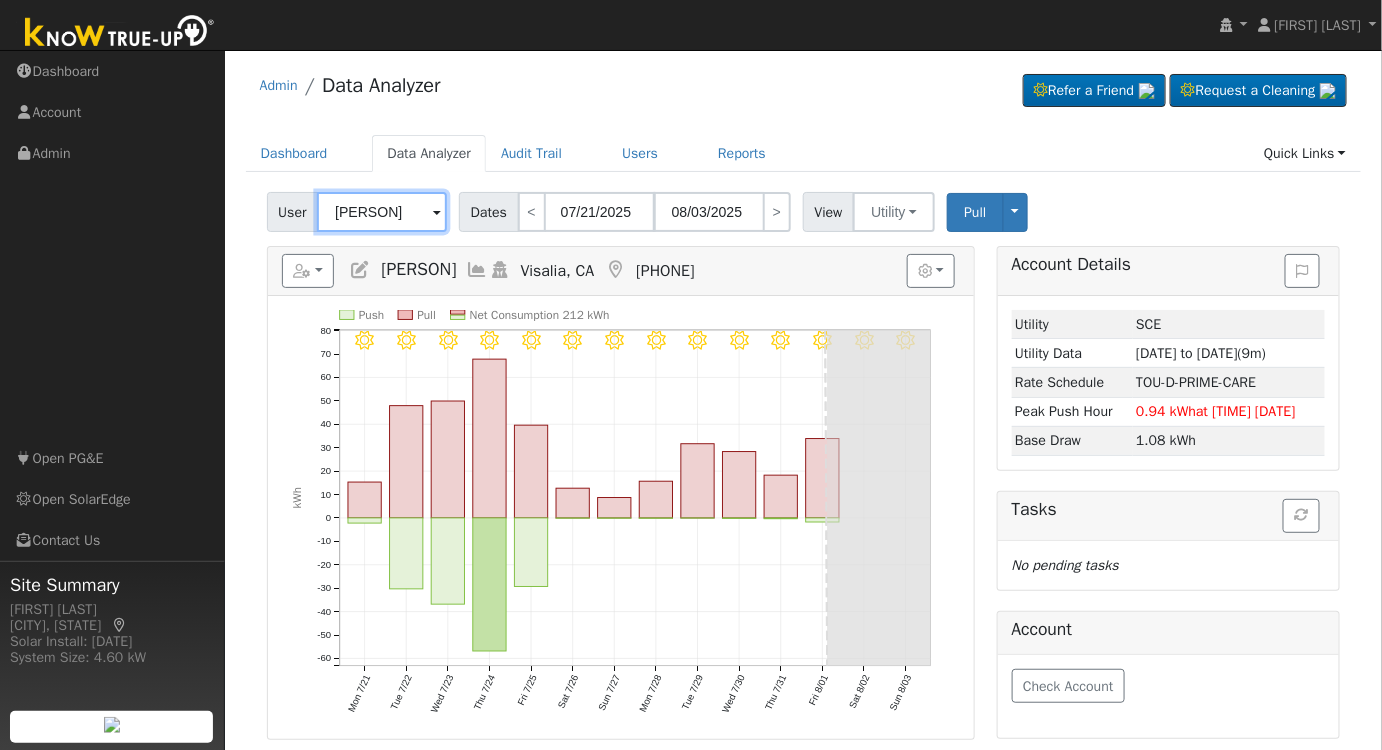 click on "[PERSON]" at bounding box center [382, 212] 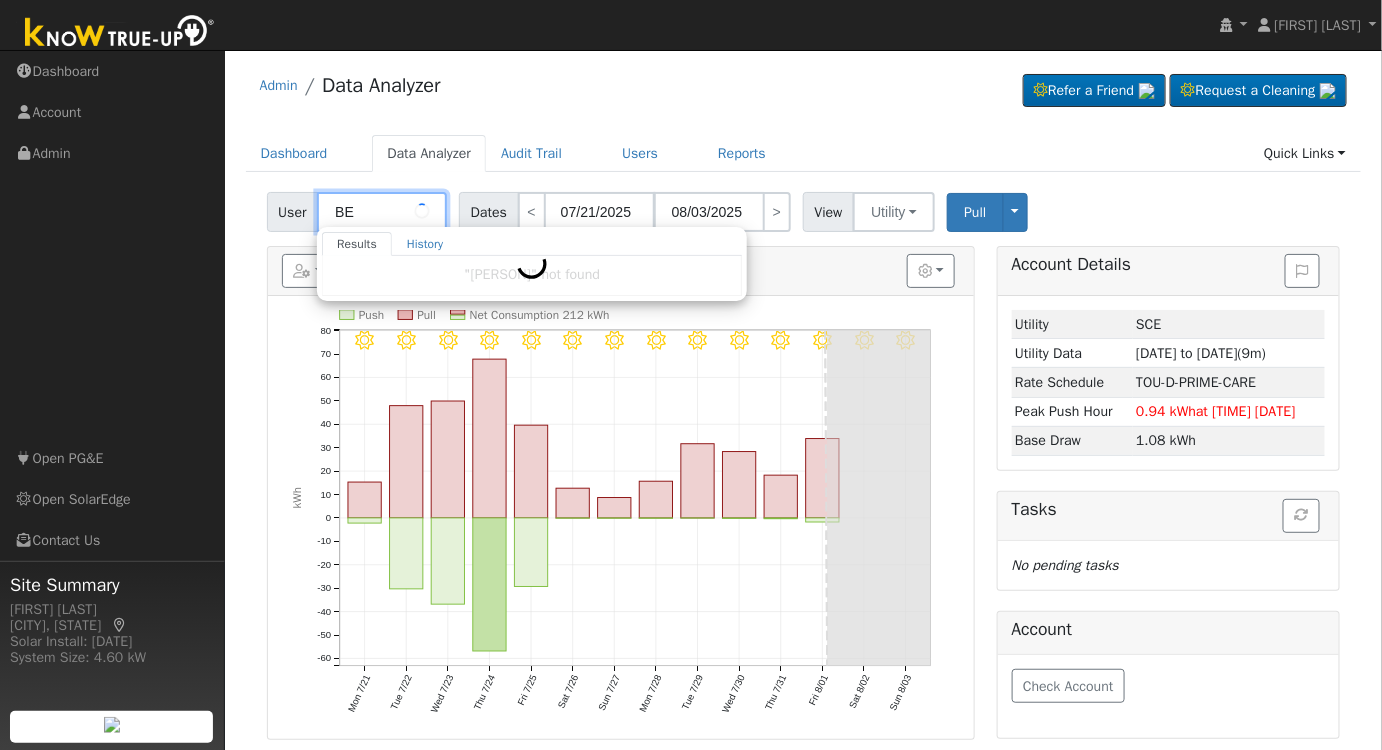 type on "B" 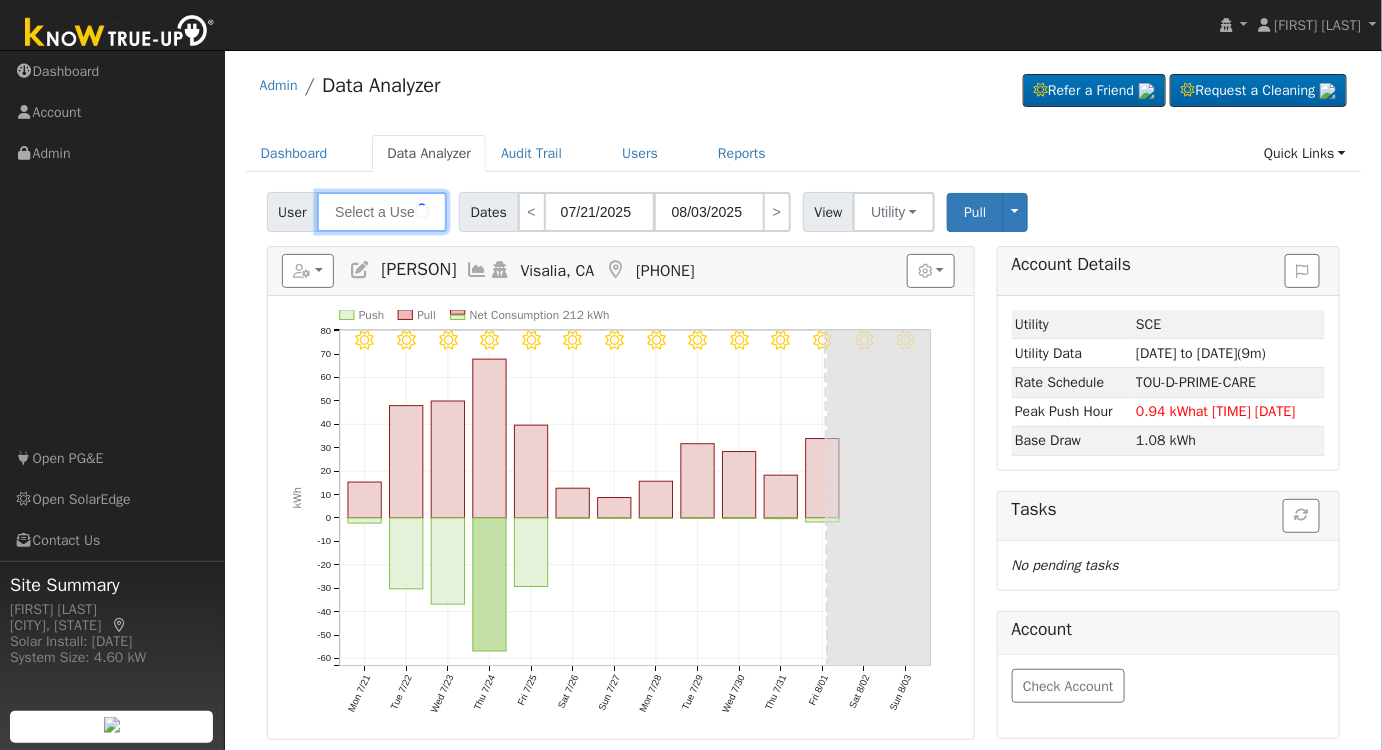 type 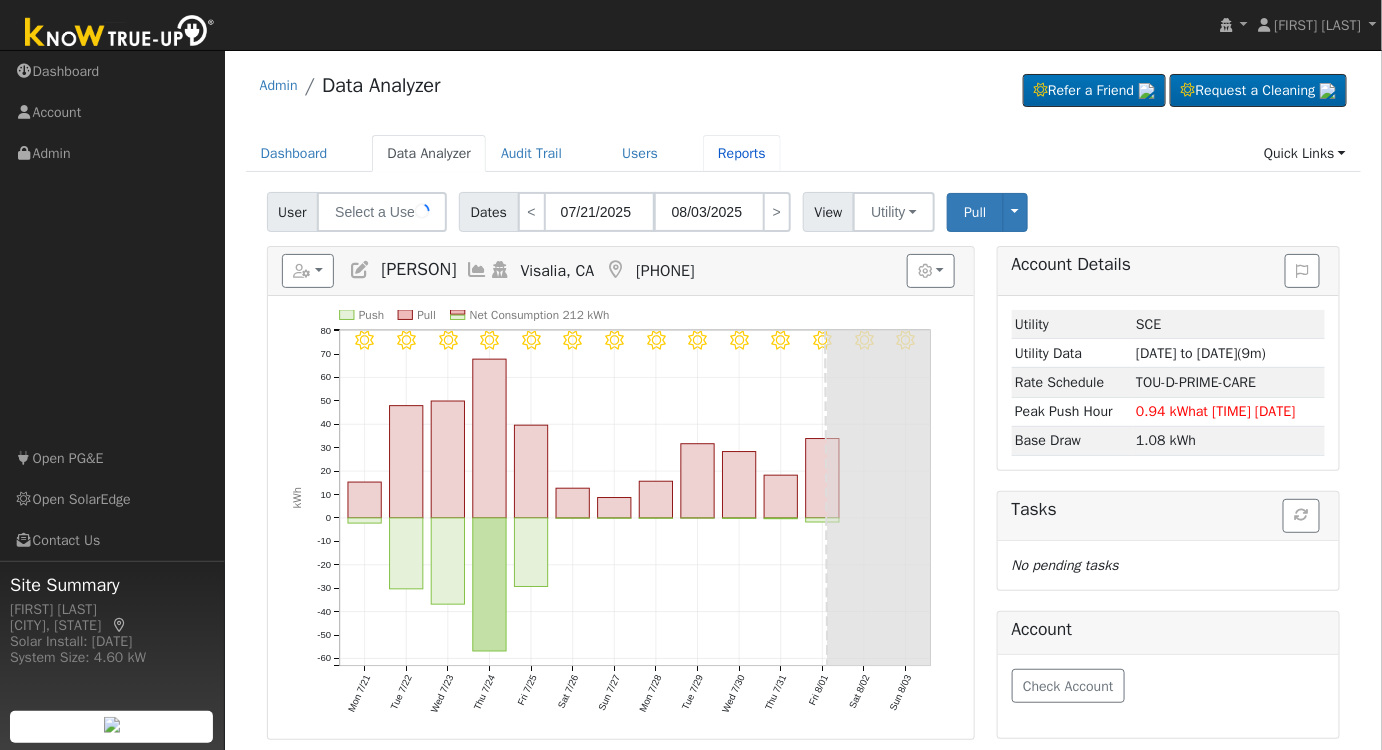 click on "Reports" at bounding box center [742, 153] 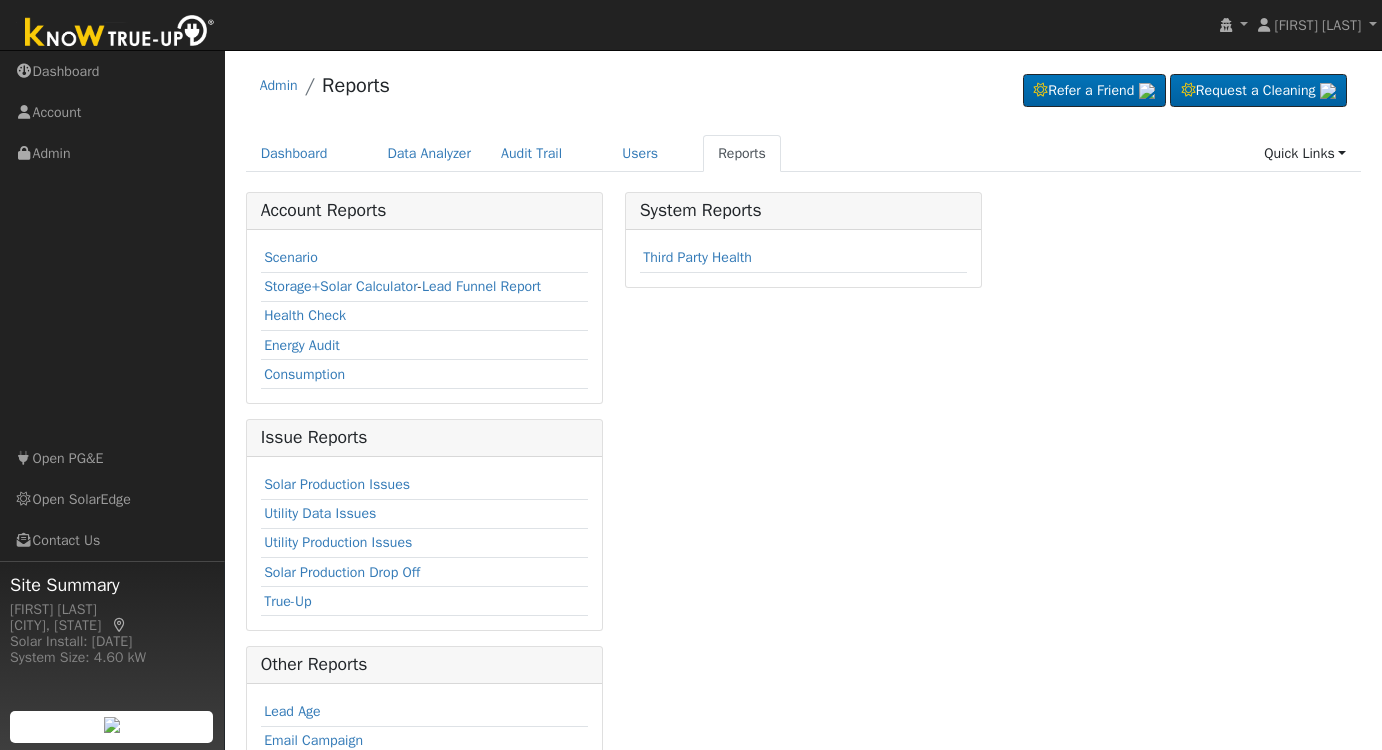 scroll, scrollTop: 0, scrollLeft: 0, axis: both 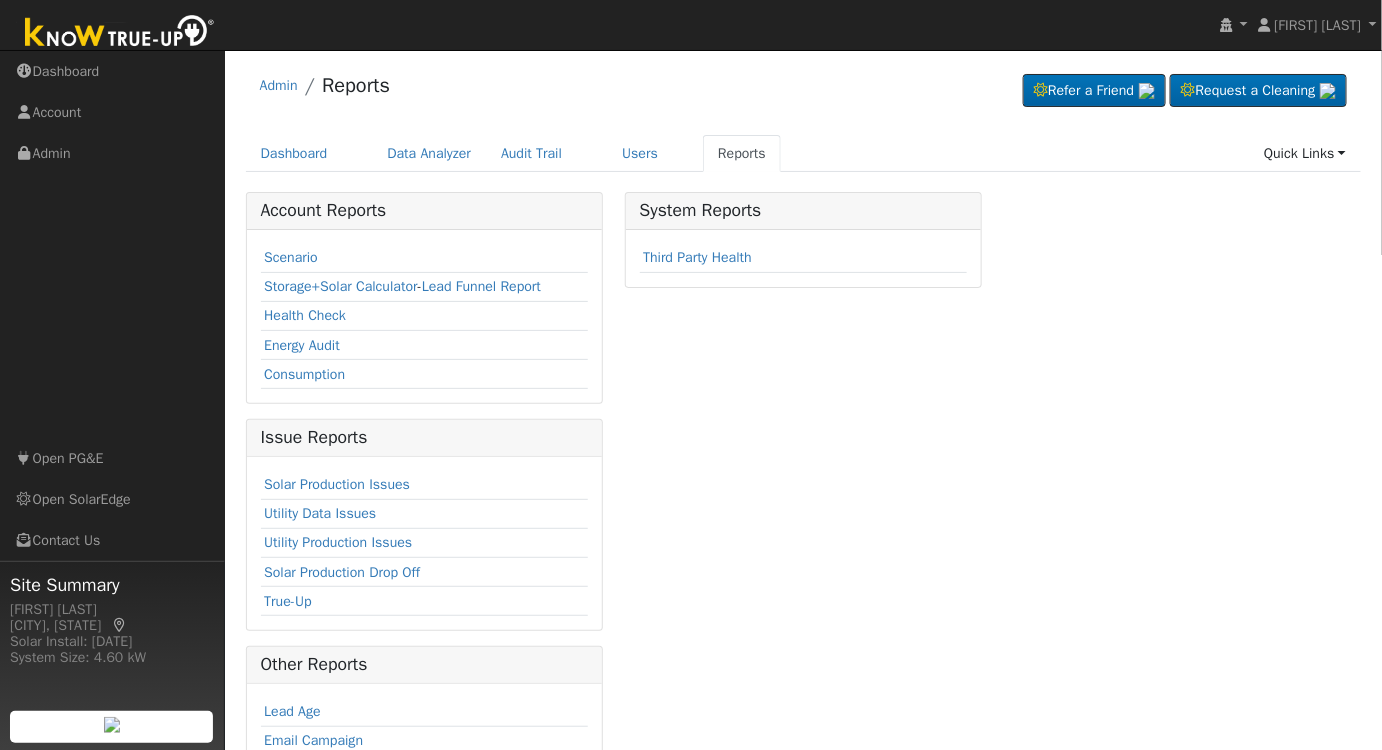 click on "Scenario" at bounding box center [291, 257] 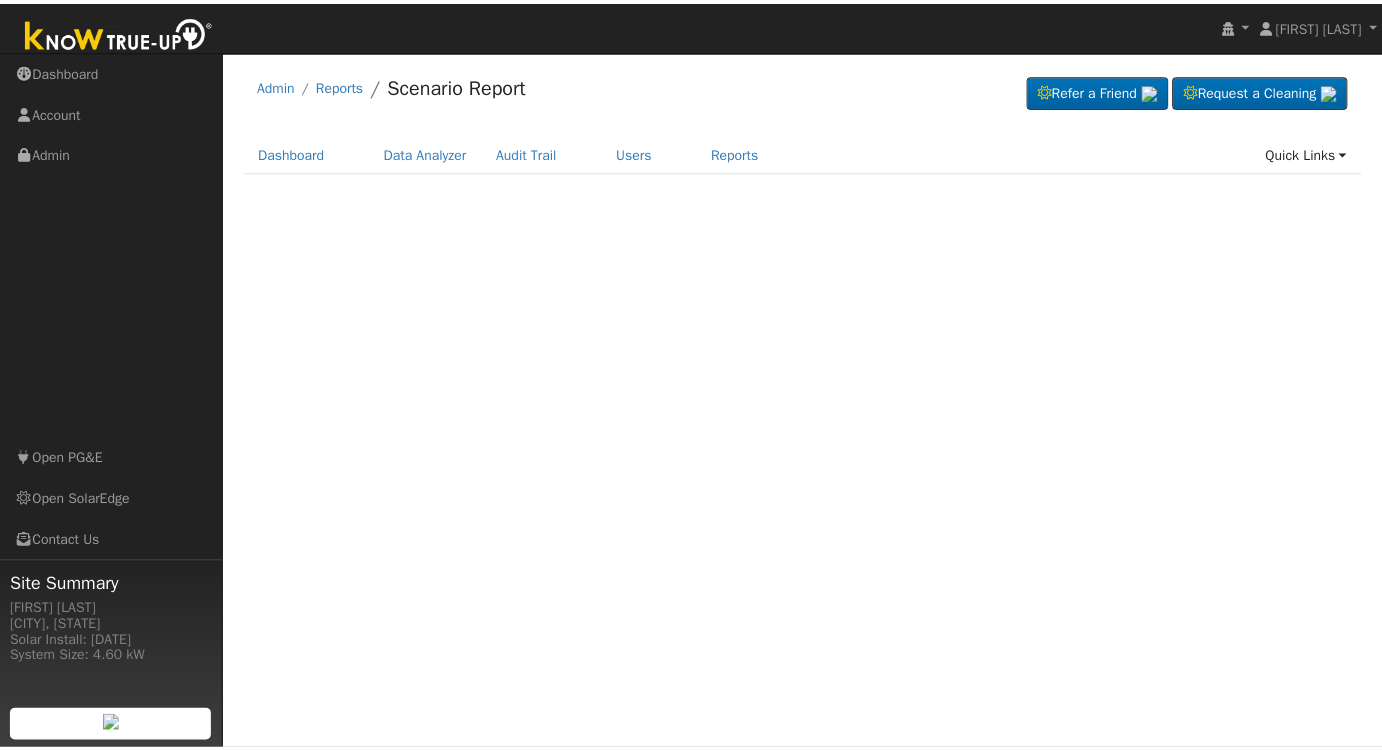 scroll, scrollTop: 0, scrollLeft: 0, axis: both 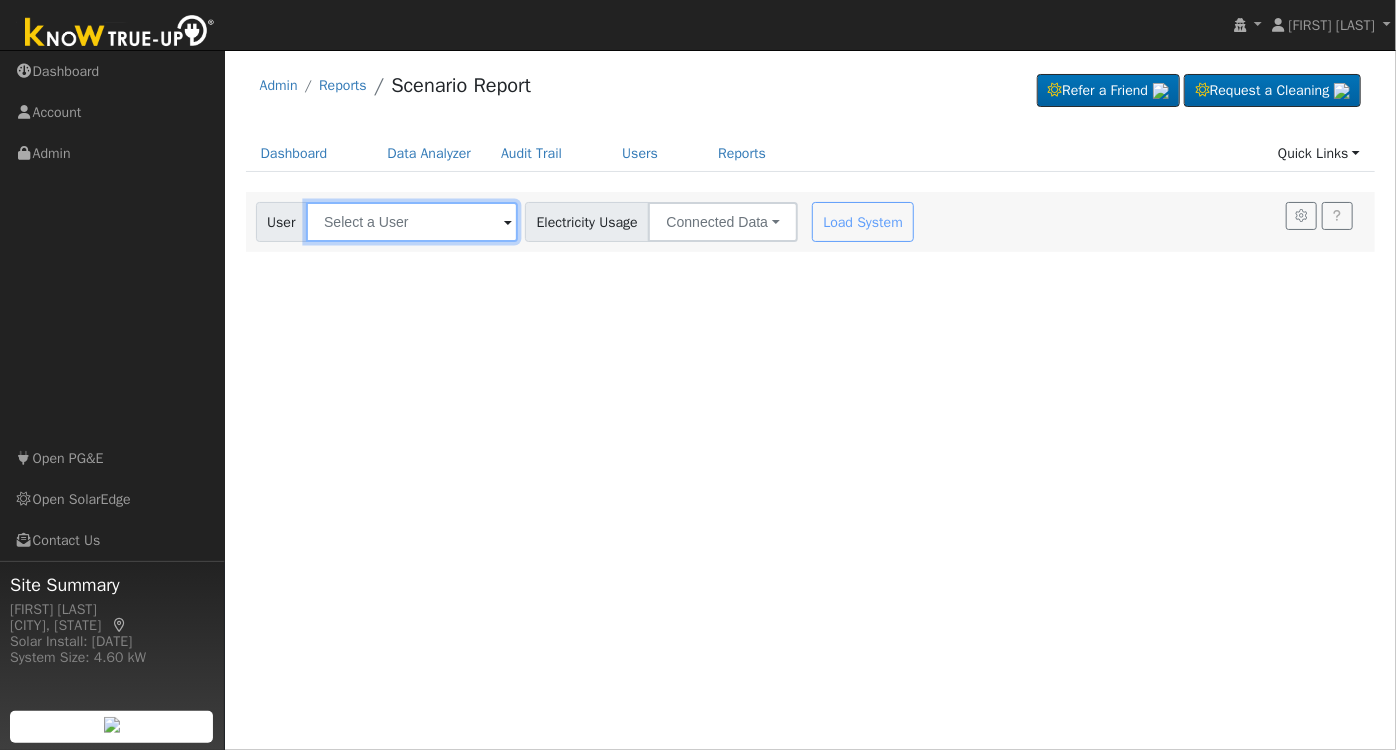 click at bounding box center (412, 222) 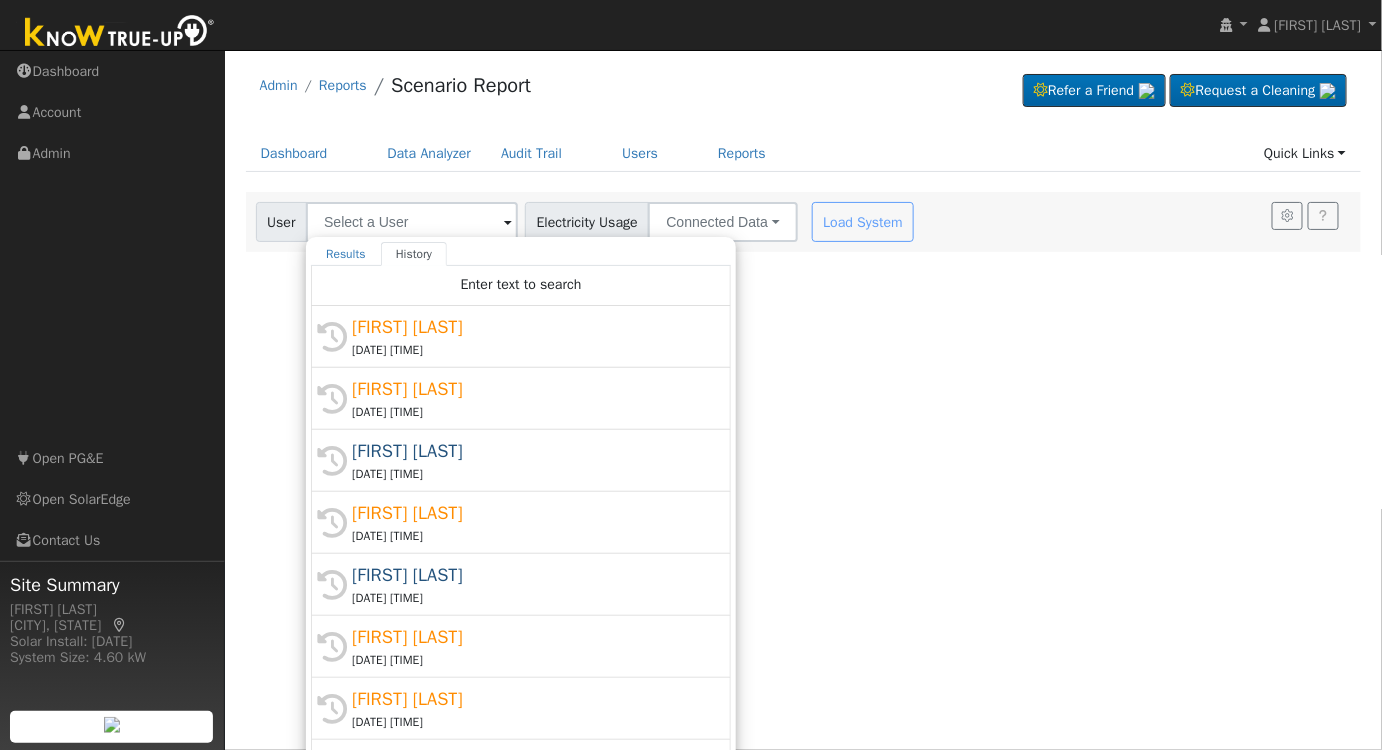 click on "[FIRST] [LAST]" at bounding box center (530, 327) 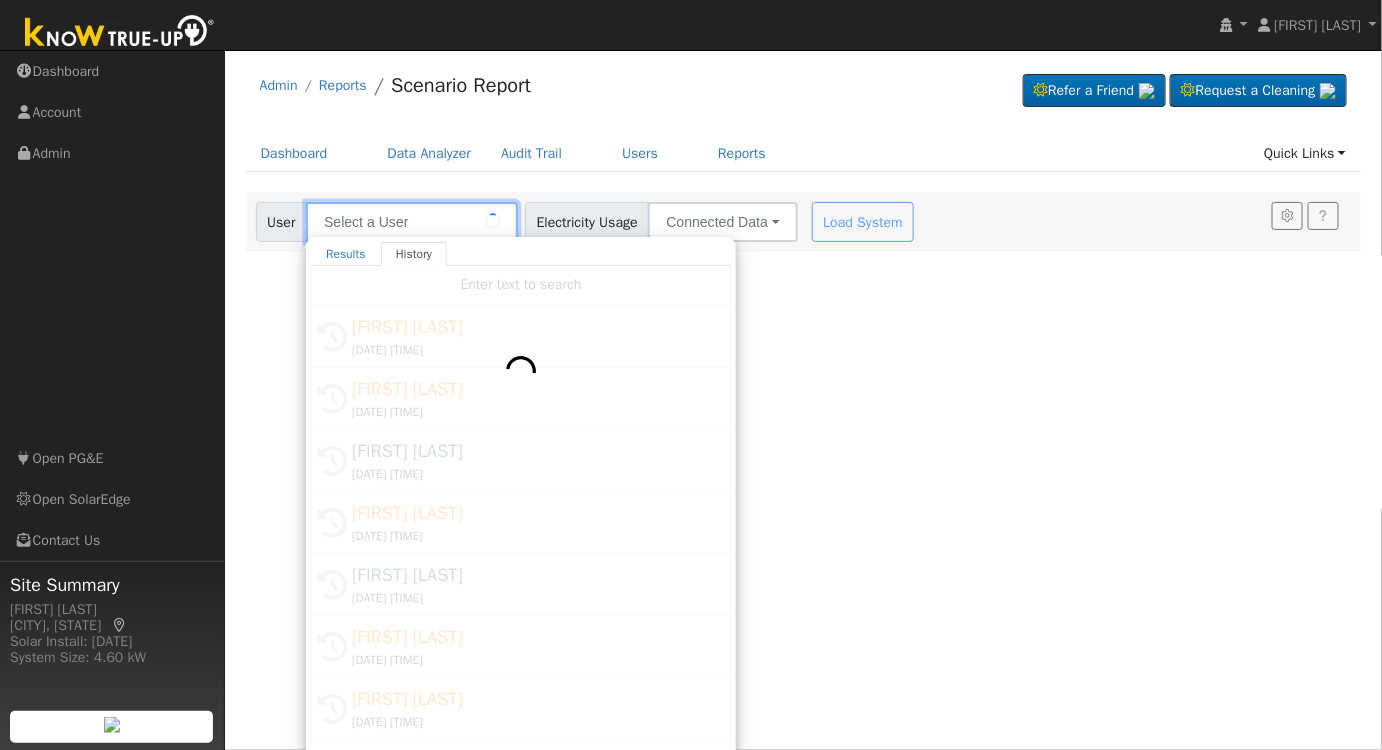 type on "[FIRST] [LAST]" 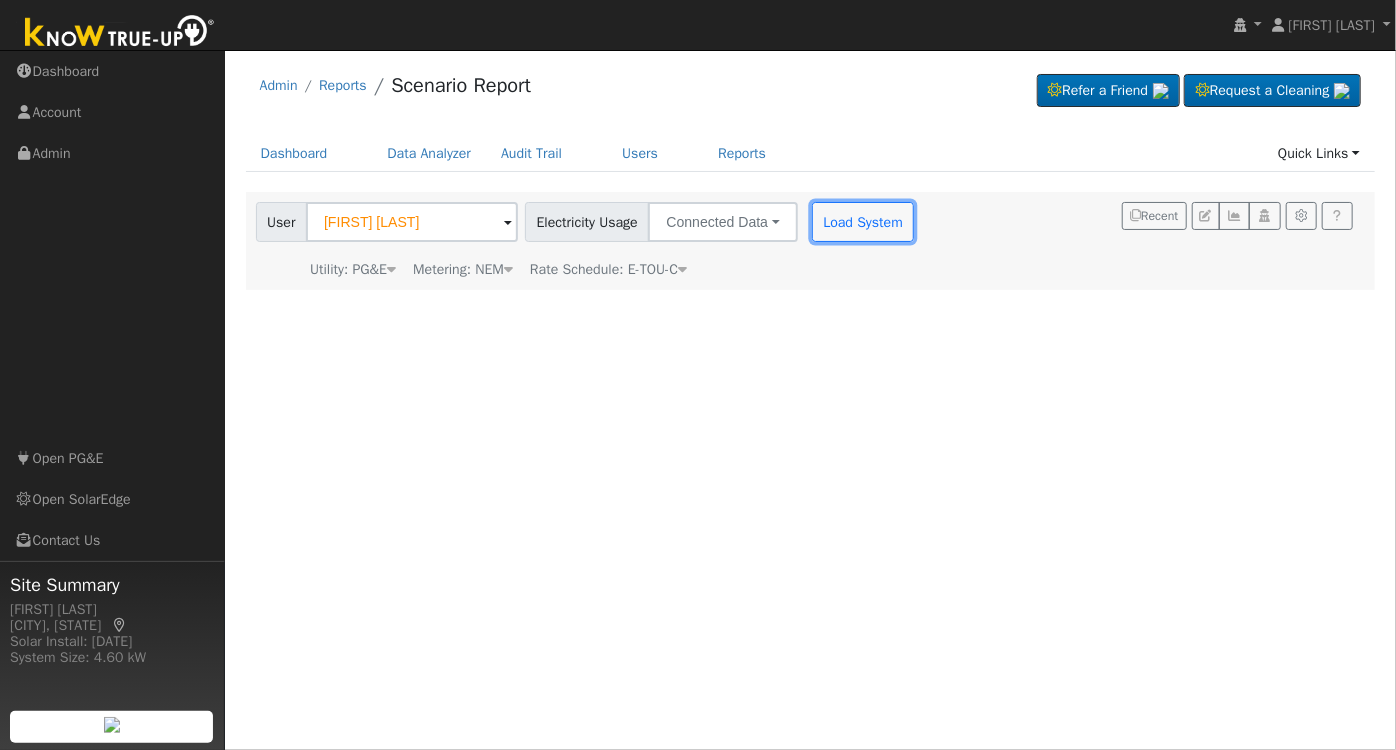 click on "Load System" at bounding box center [863, 222] 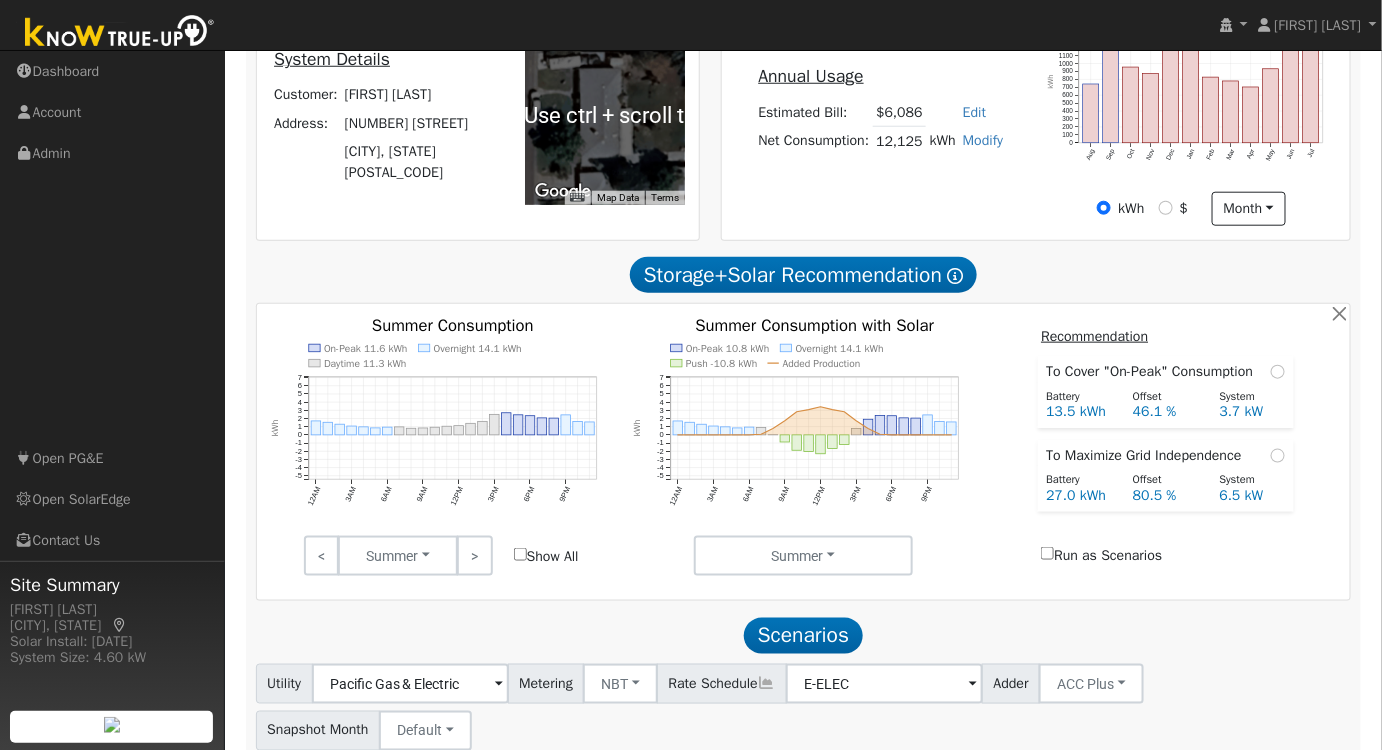 scroll, scrollTop: 709, scrollLeft: 0, axis: vertical 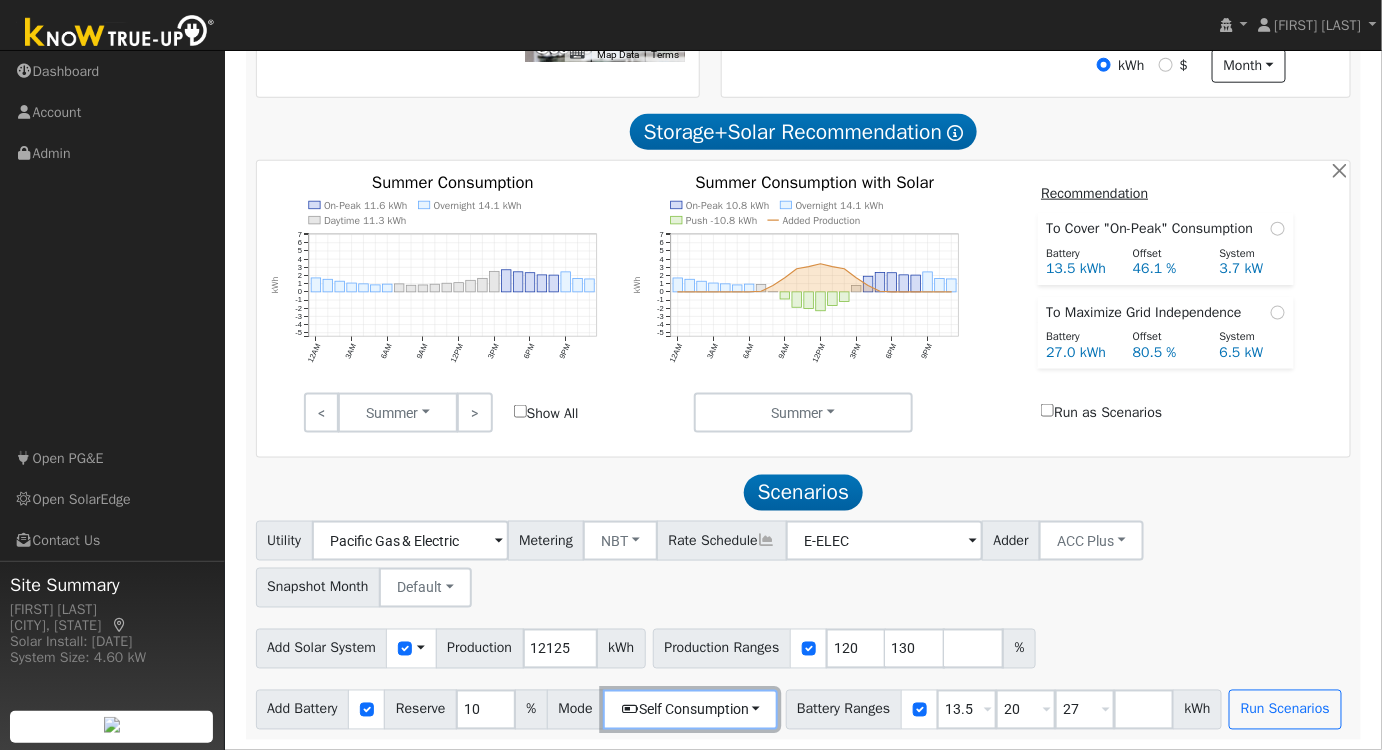 click on "Self Consumption" at bounding box center [690, 710] 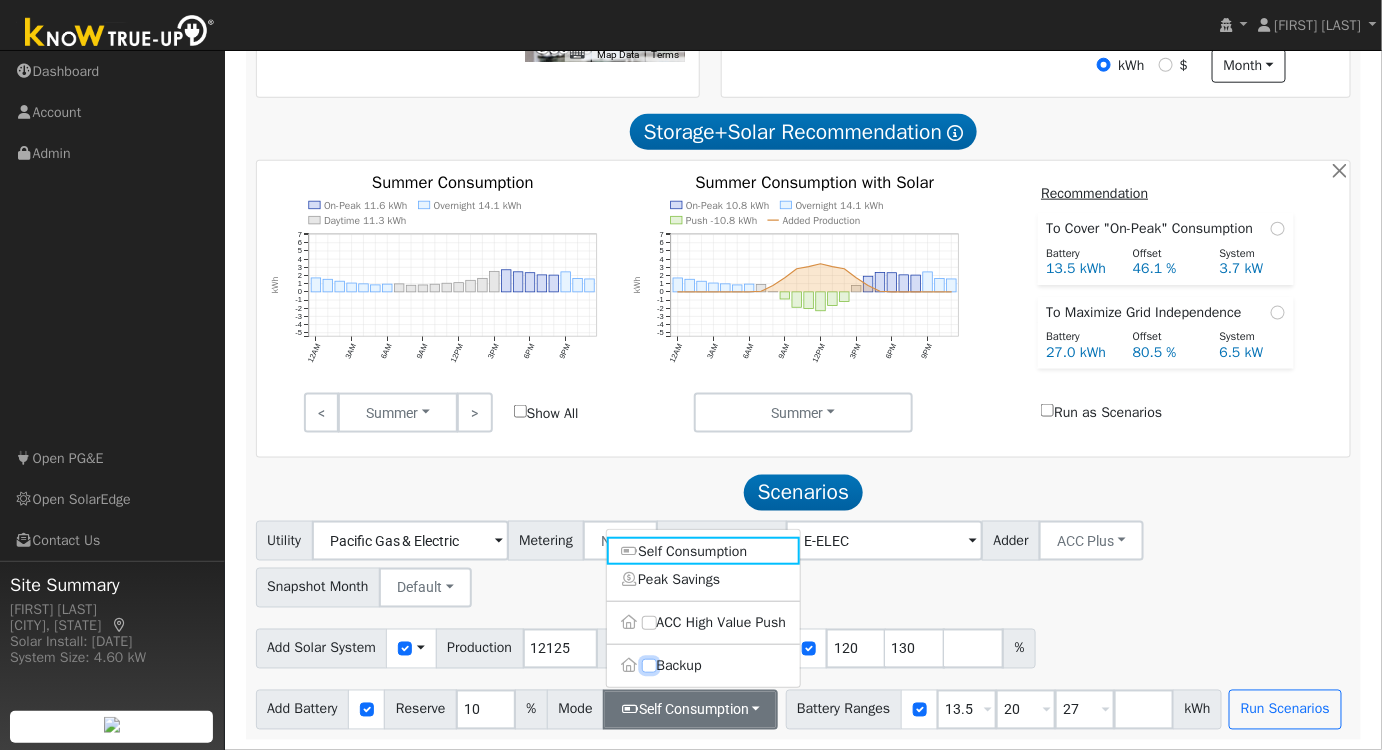click on "Backup" at bounding box center (649, 666) 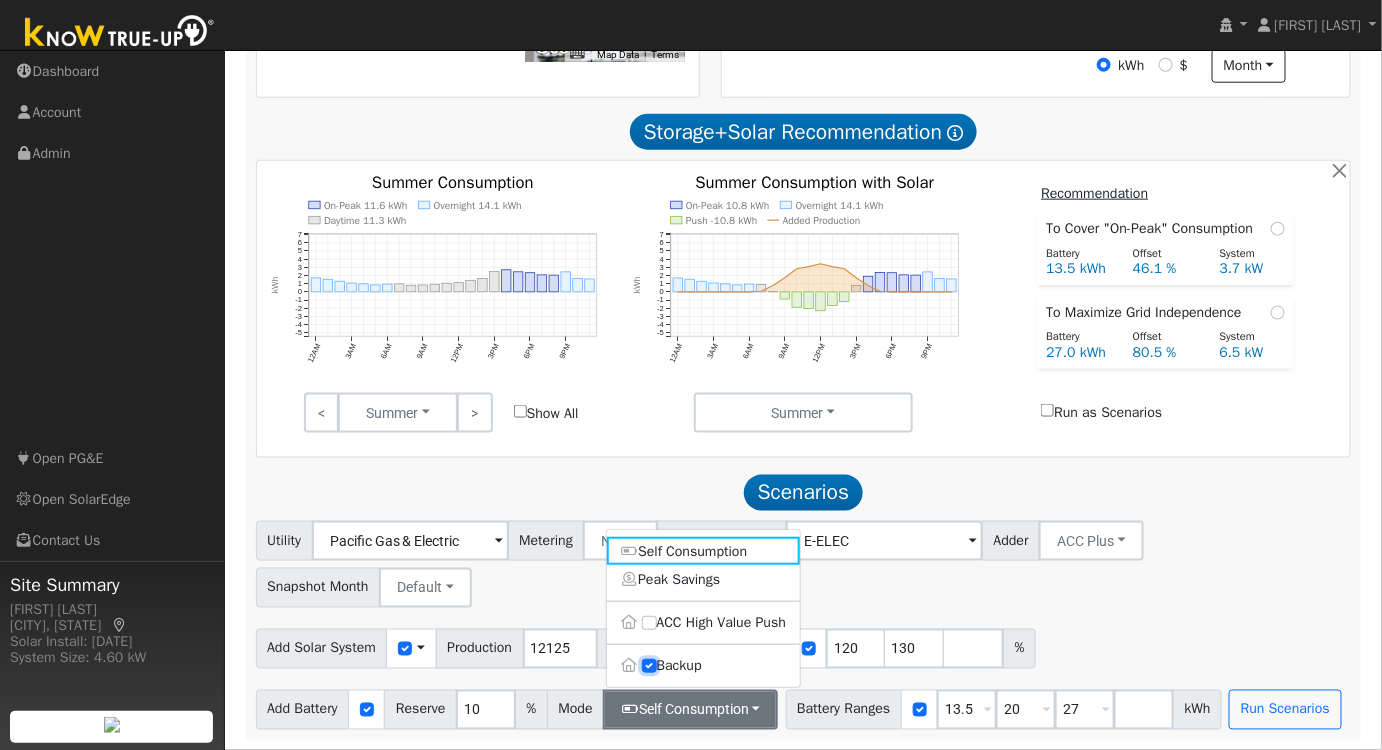 type on "20" 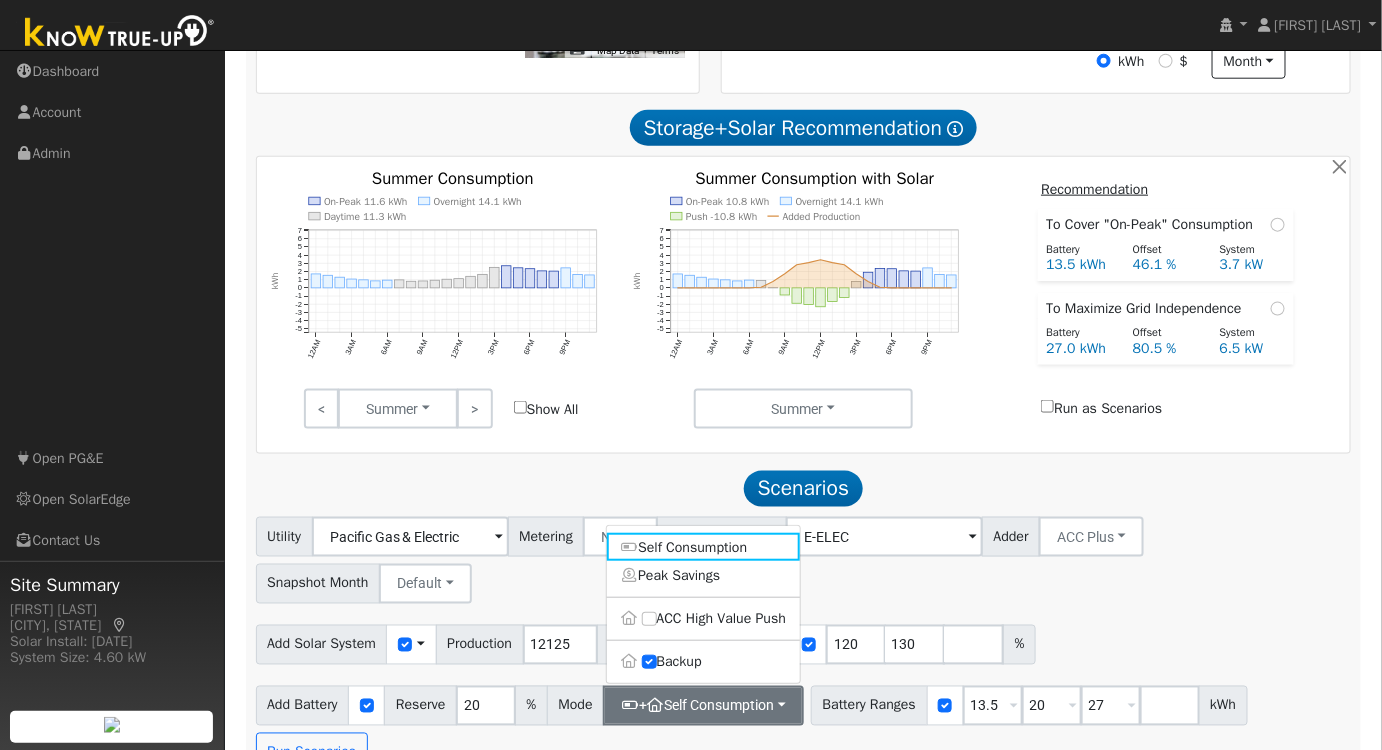 click on "Utility Pacific Gas & Electric Metering NBT NEM NBT  Rate Schedule  E-ELEC Adder ACC Plus - None - ACC Plus SB-535 Snapshot Month Default Jan Feb Mar Apr May Jun Jul Aug Sep Oct Nov Dec" at bounding box center (803, 557) 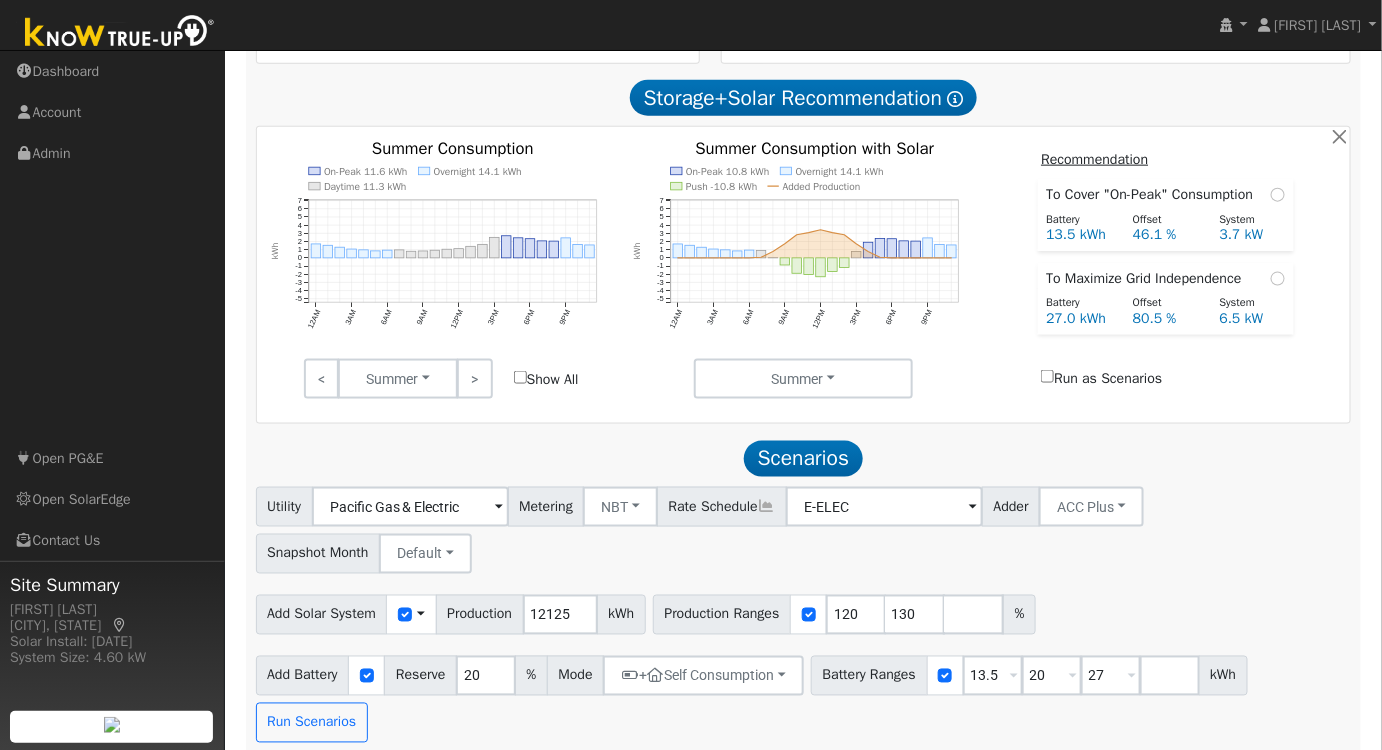 scroll, scrollTop: 756, scrollLeft: 0, axis: vertical 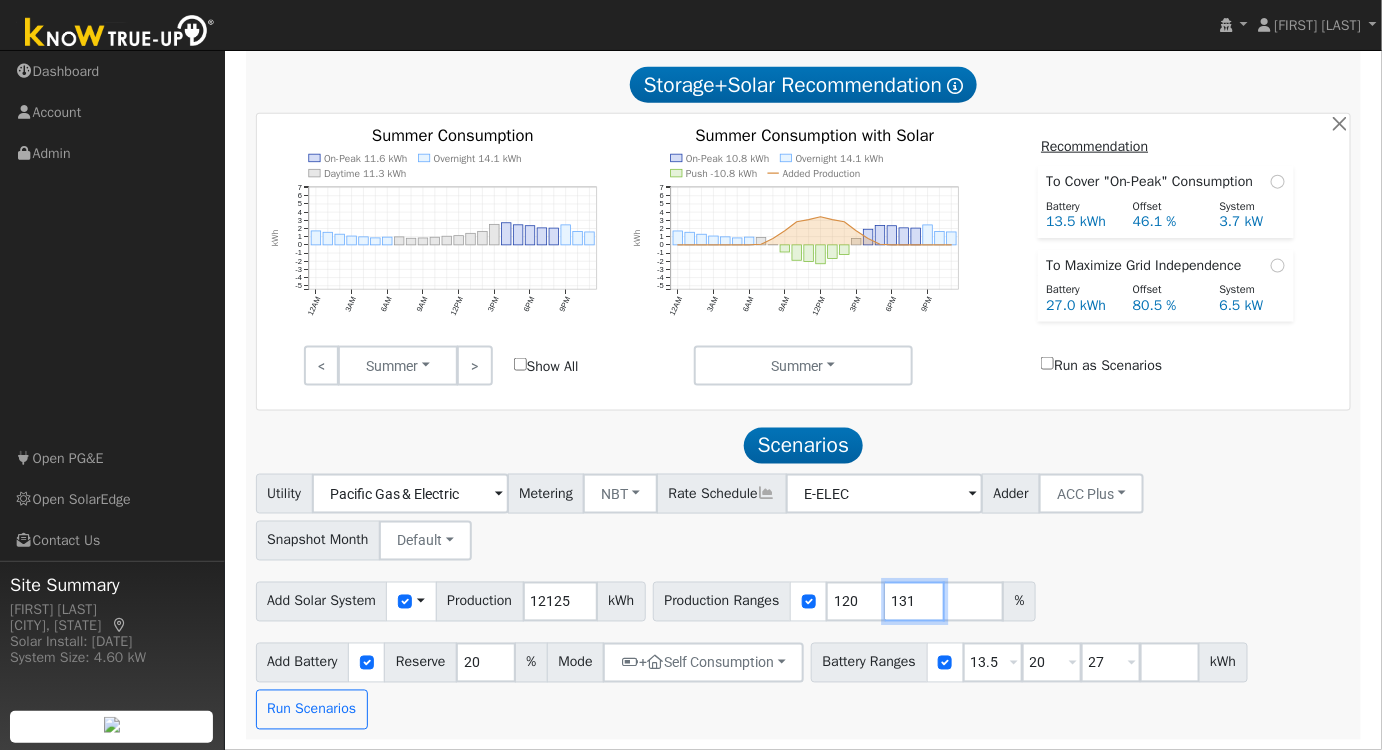 click on "131" at bounding box center [915, 602] 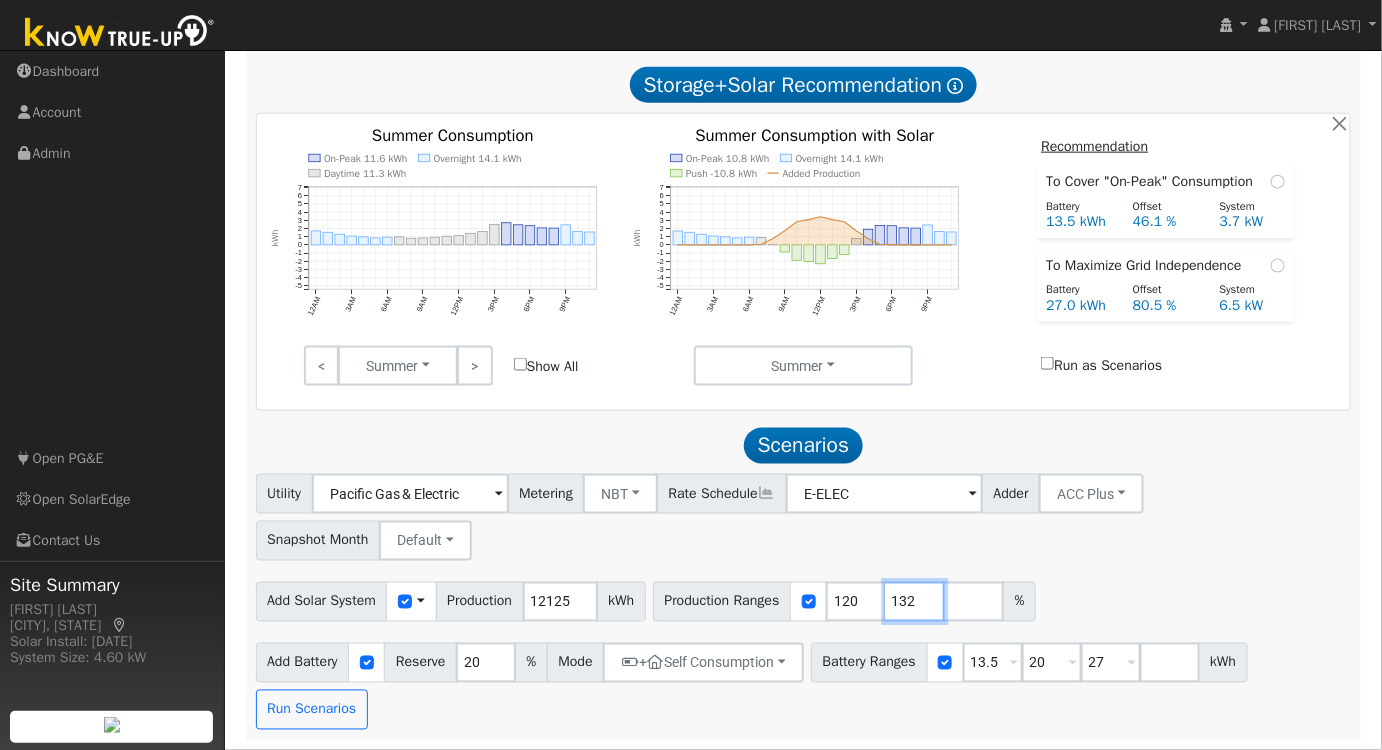 click on "132" at bounding box center [915, 602] 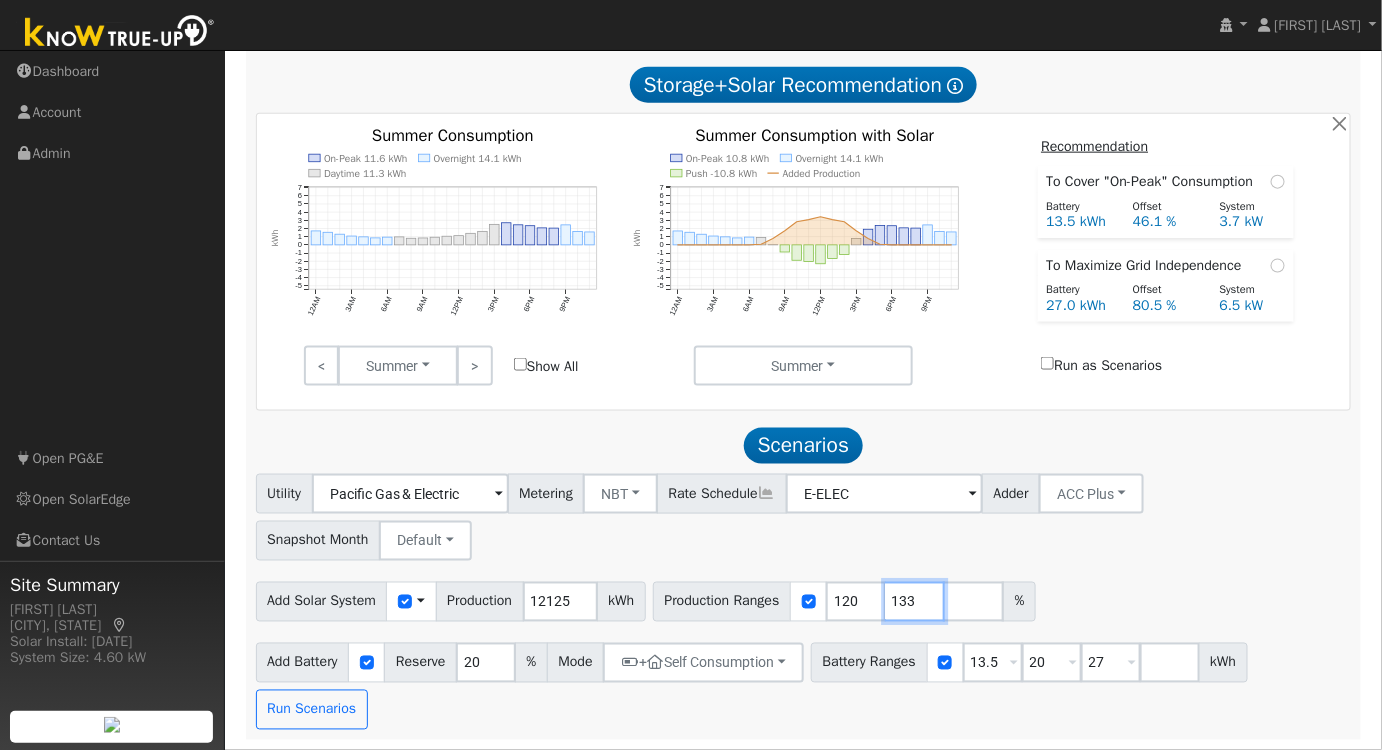 click on "133" at bounding box center (915, 602) 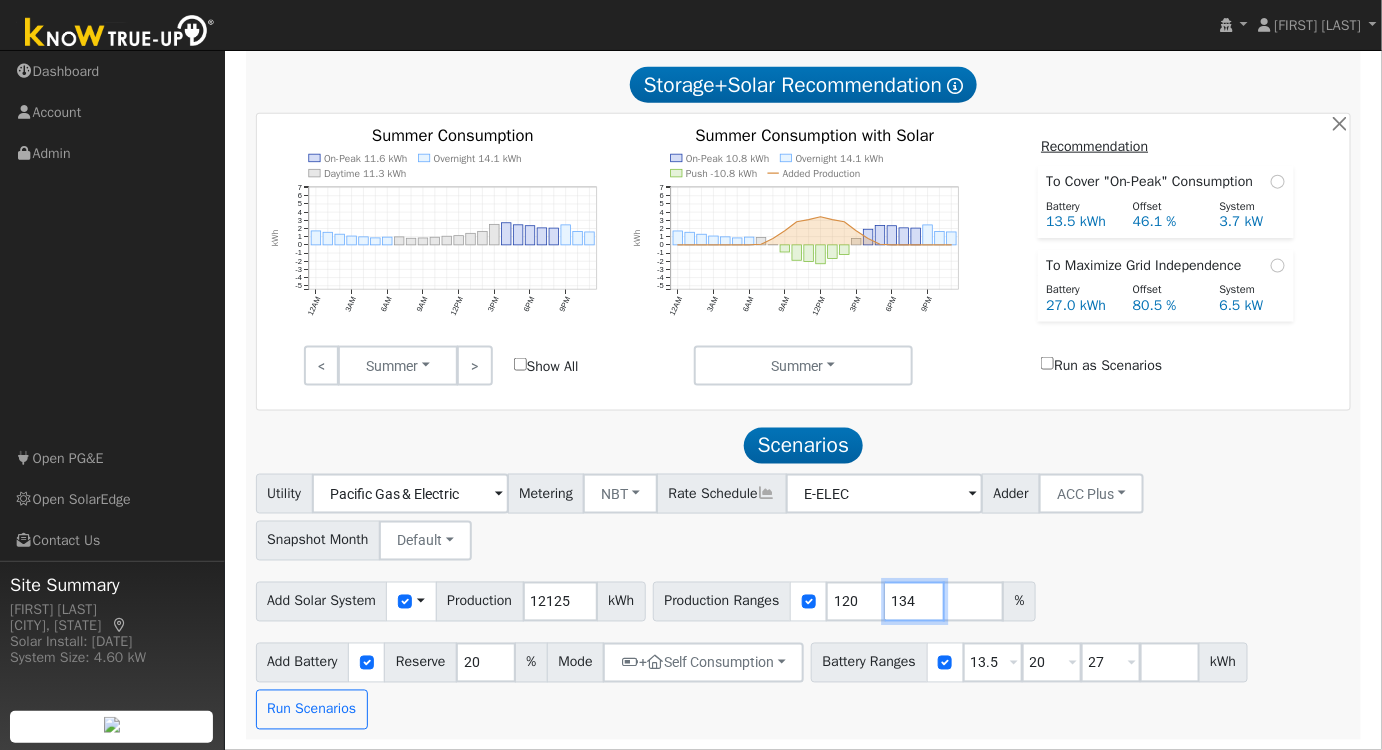 type on "134" 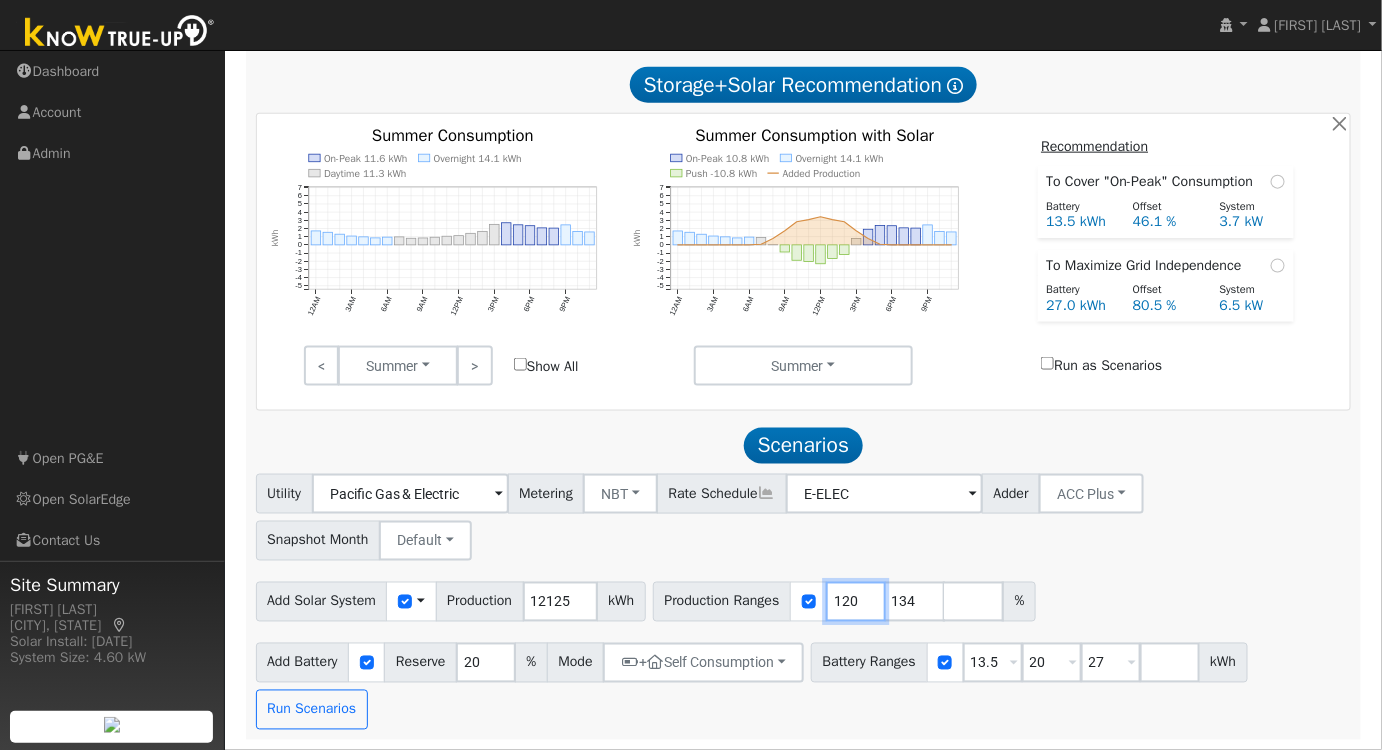 drag, startPoint x: 861, startPoint y: 602, endPoint x: 746, endPoint y: 608, distance: 115.15642 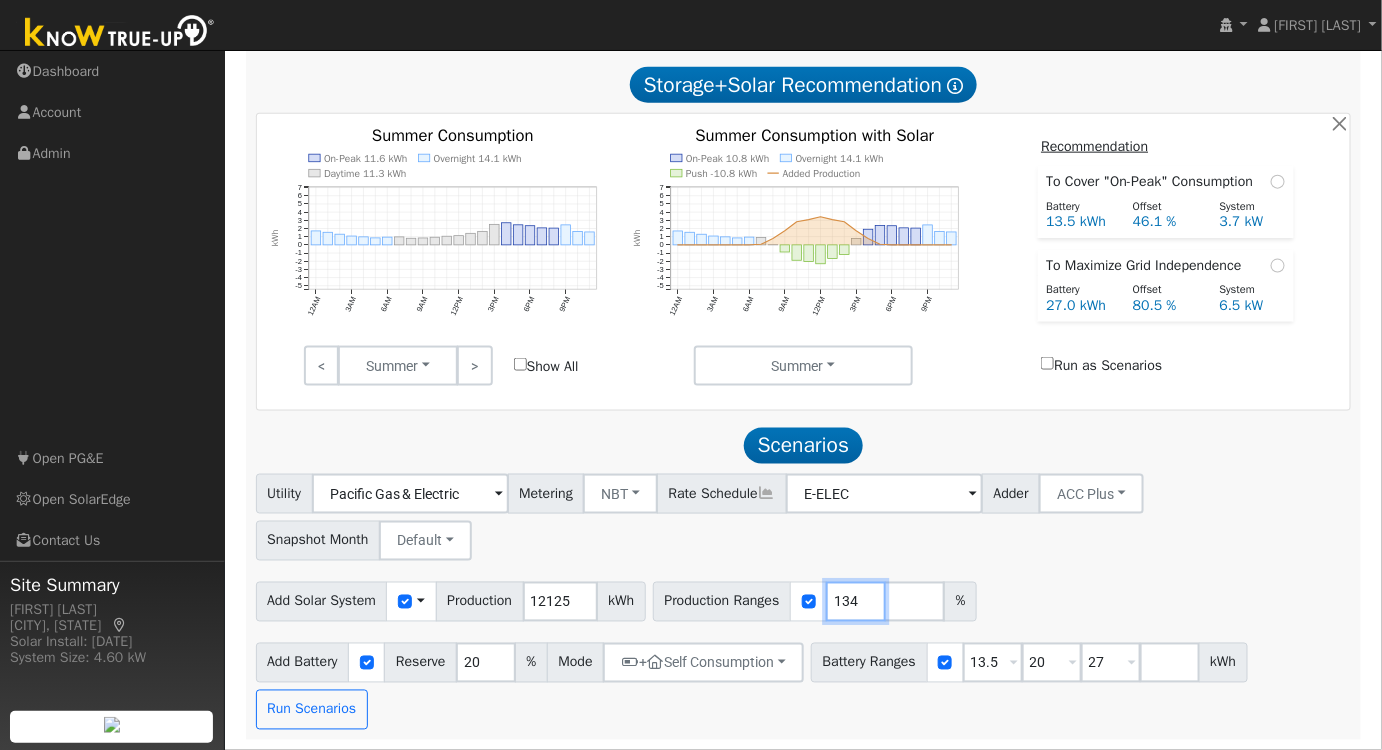 type on "134" 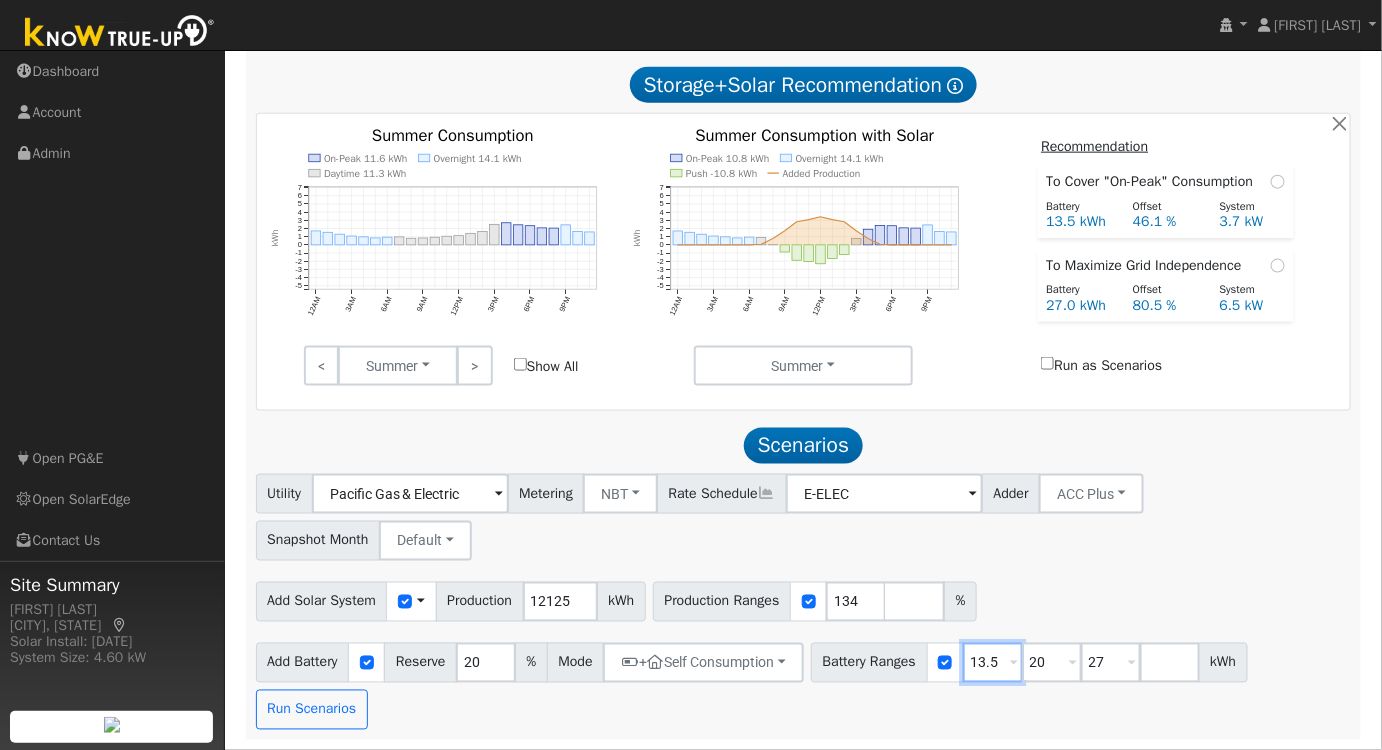 drag, startPoint x: 1002, startPoint y: 662, endPoint x: 948, endPoint y: 651, distance: 55.108982 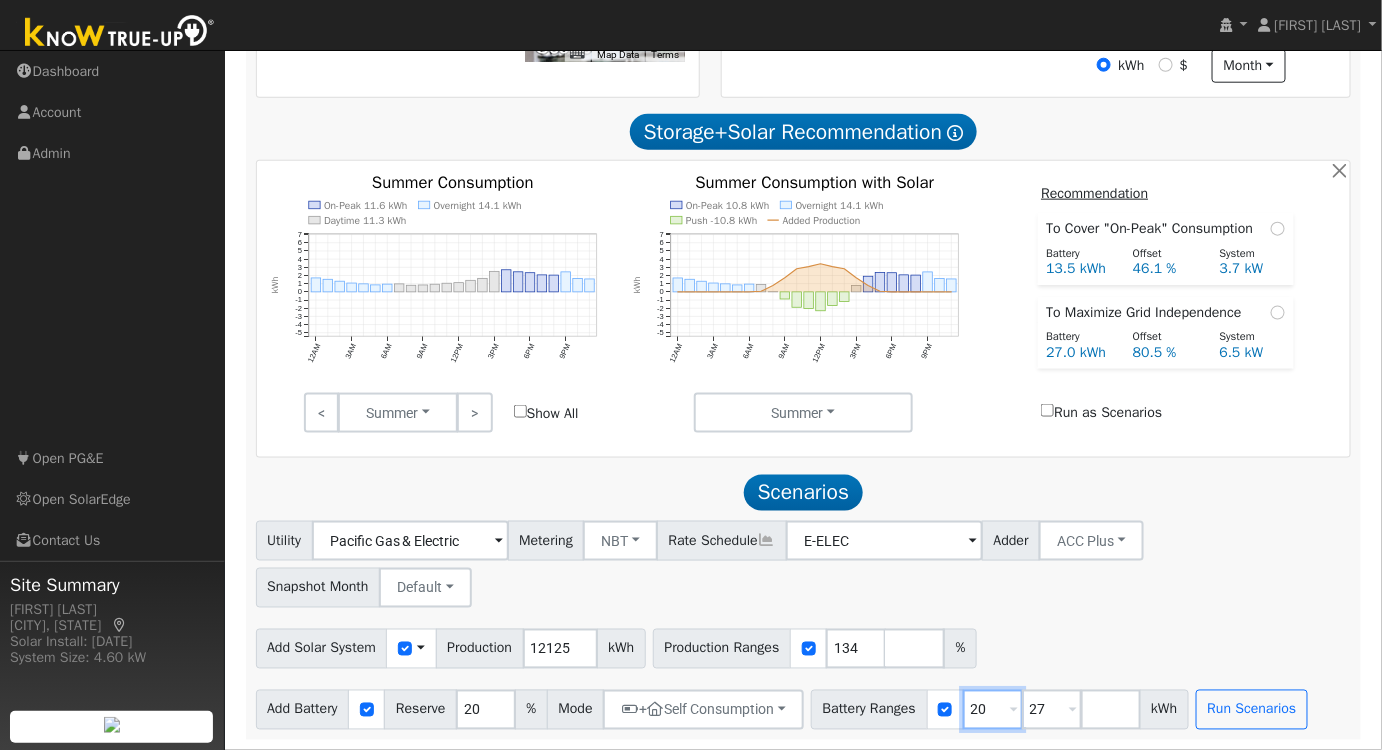scroll, scrollTop: 709, scrollLeft: 0, axis: vertical 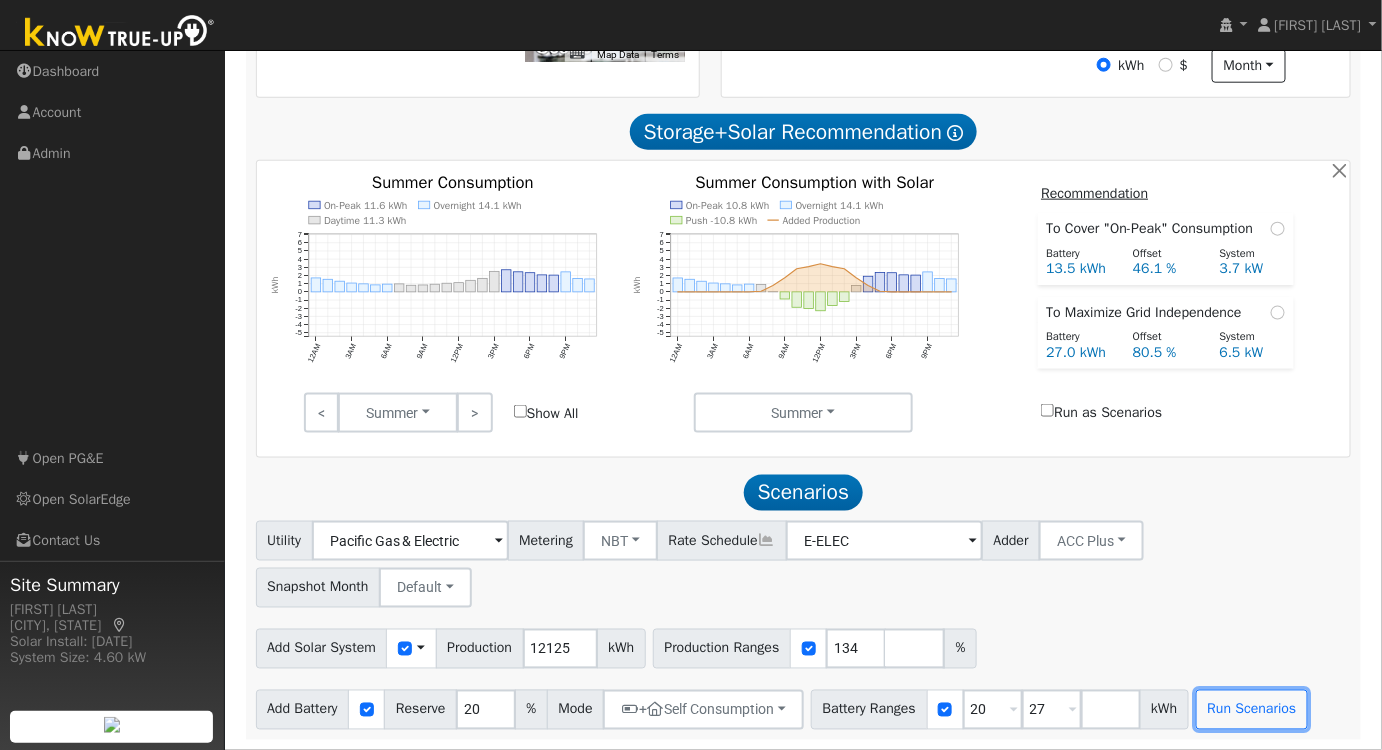 click on "Run Scenarios" at bounding box center [1252, 710] 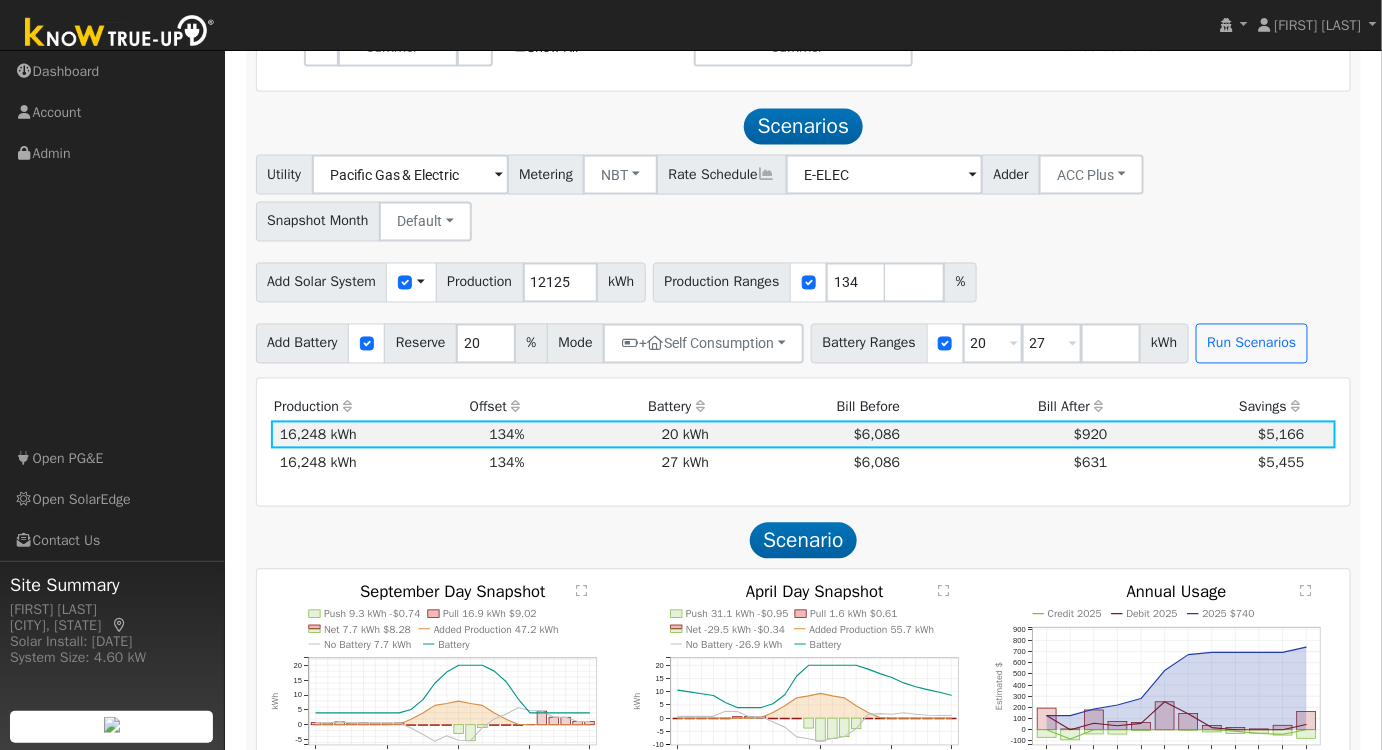 scroll, scrollTop: 1122, scrollLeft: 0, axis: vertical 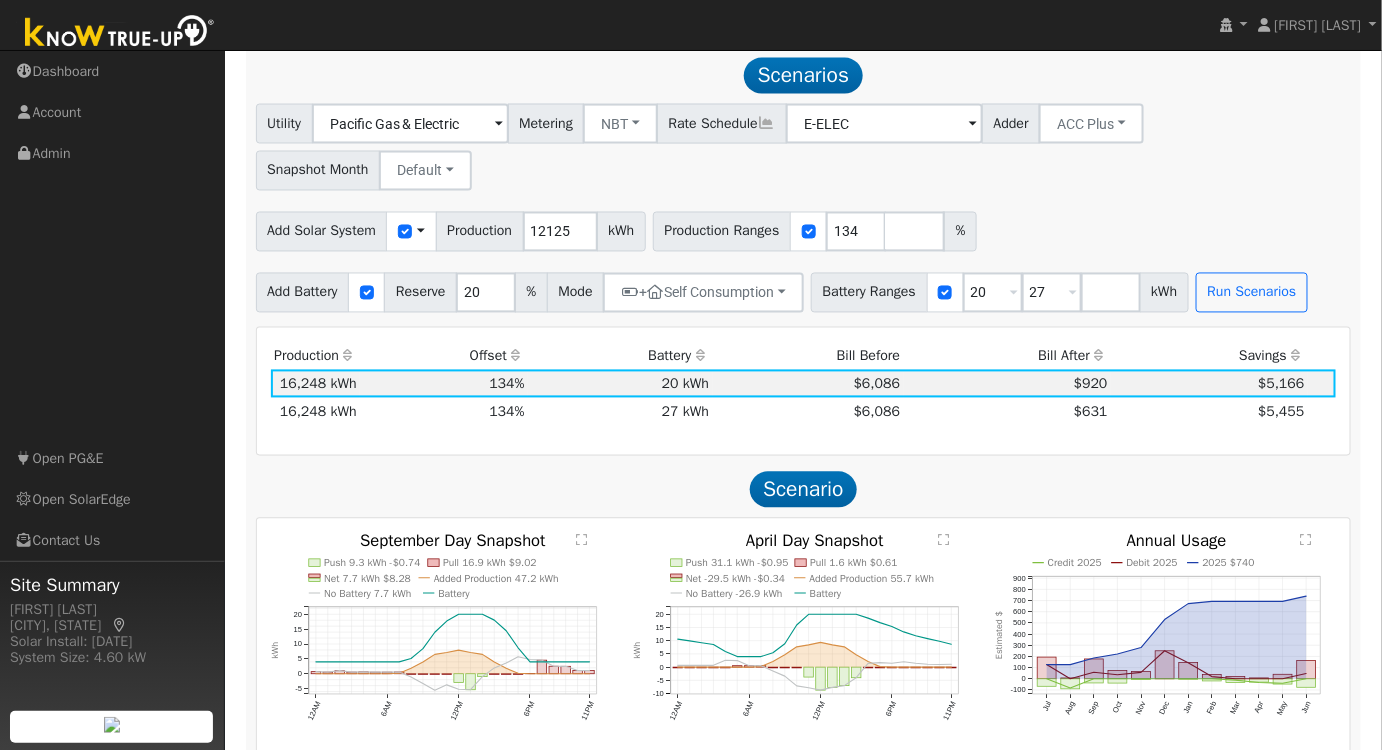 click on "$6,086" at bounding box center (808, 412) 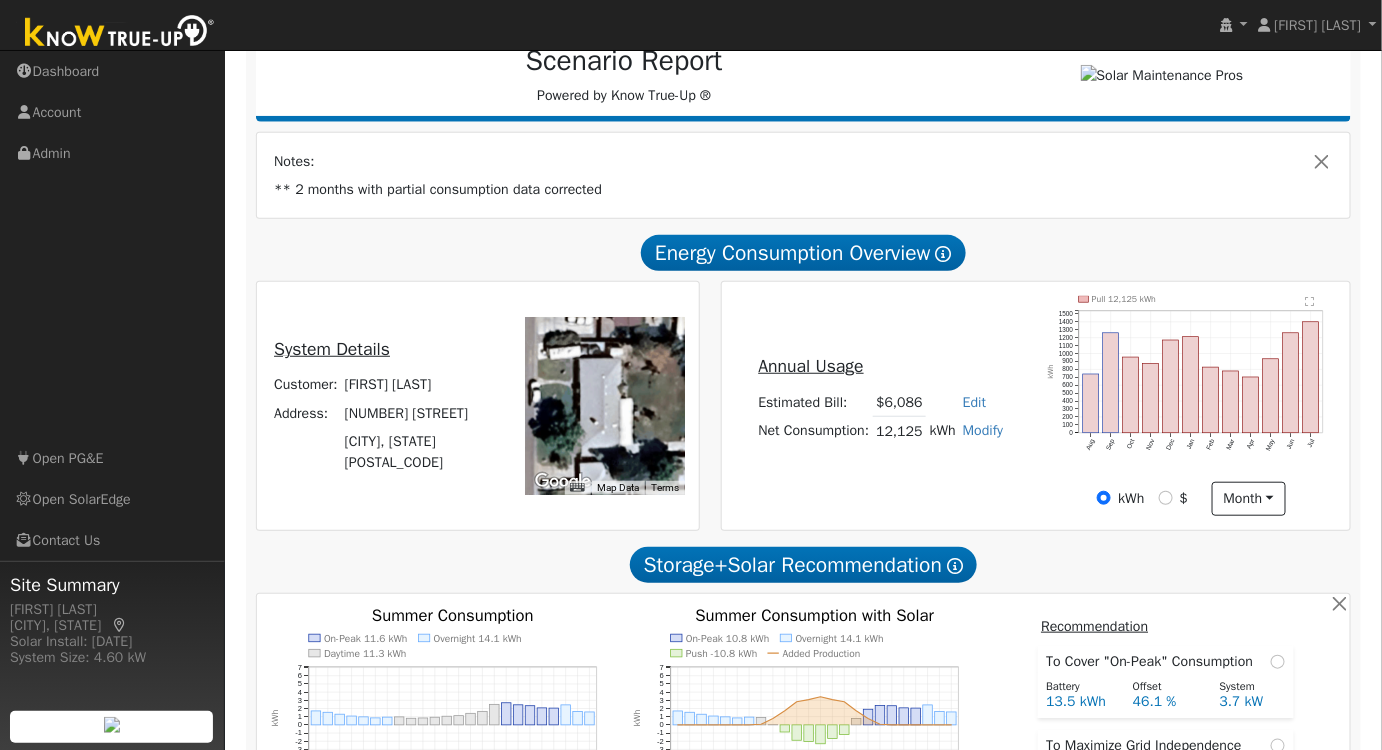 scroll, scrollTop: 272, scrollLeft: 0, axis: vertical 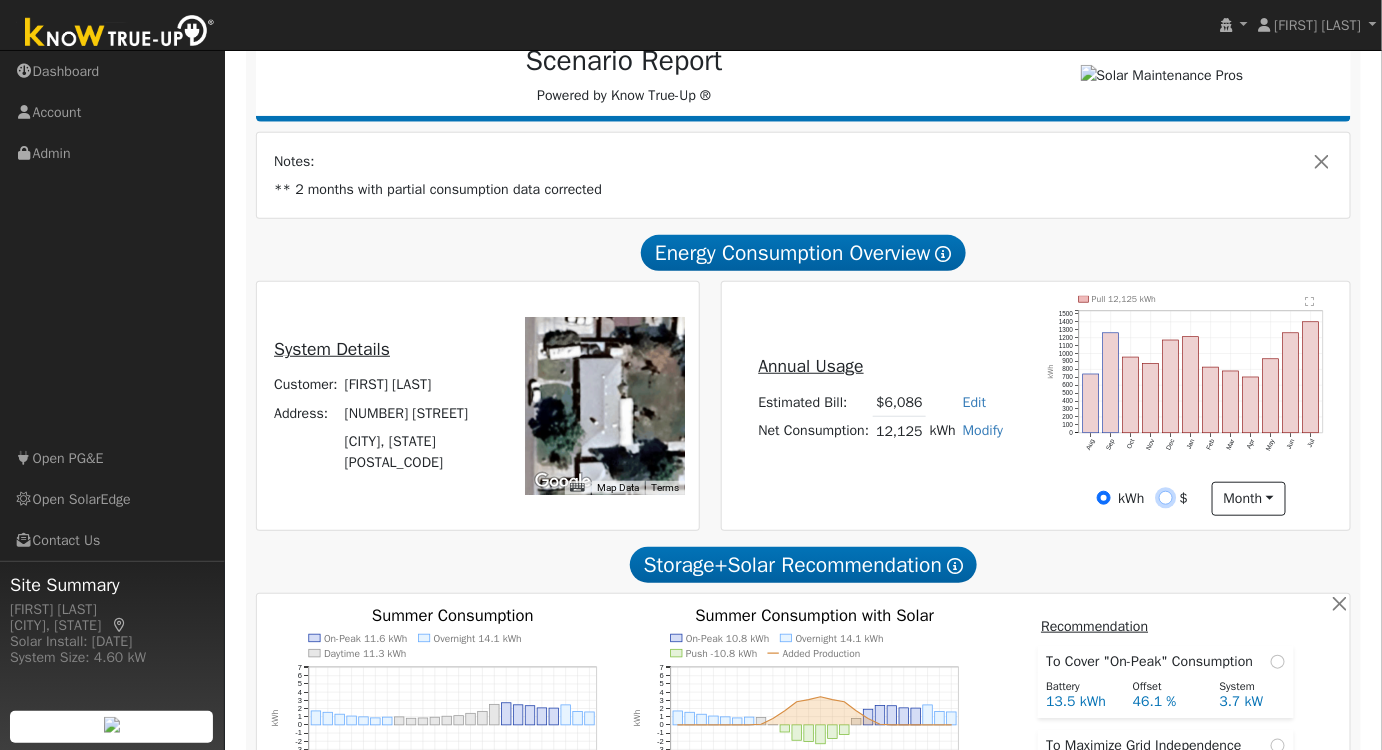 click on "$" at bounding box center [1166, 498] 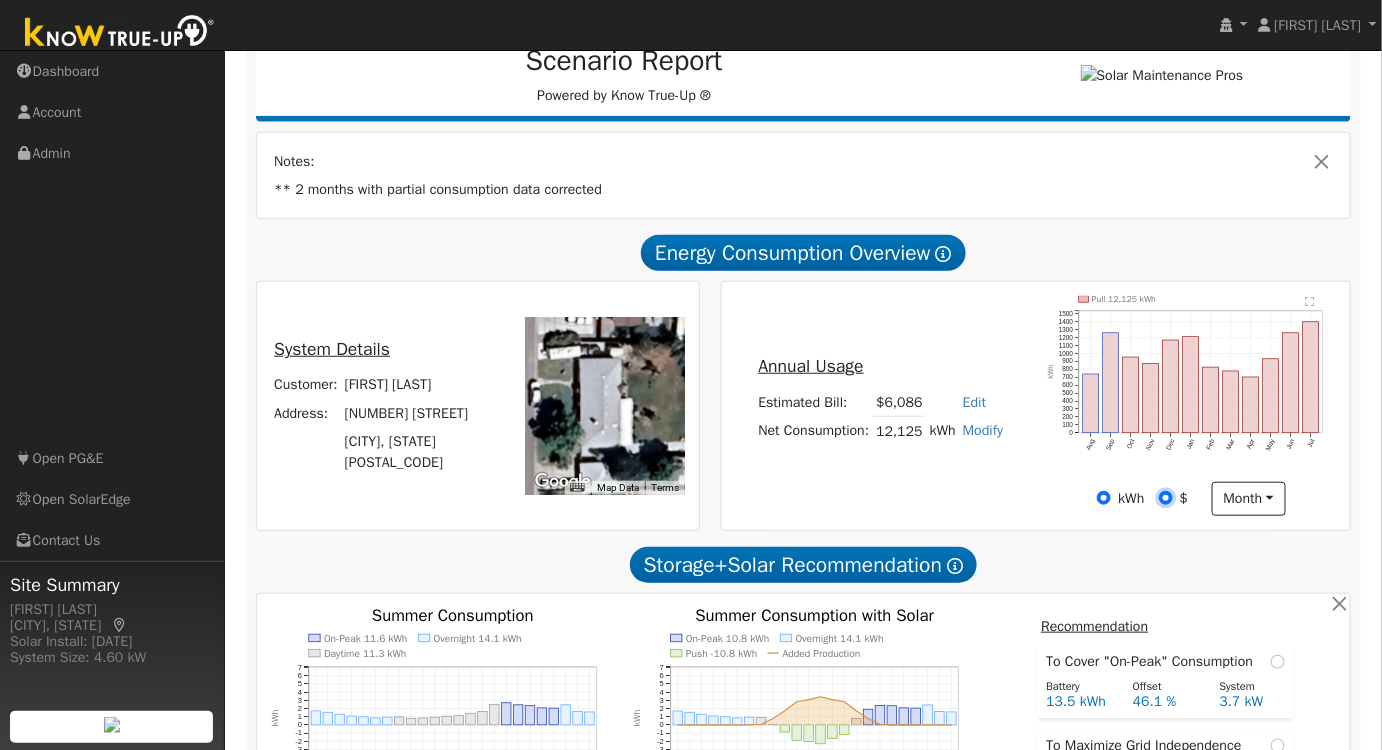 radio on "true" 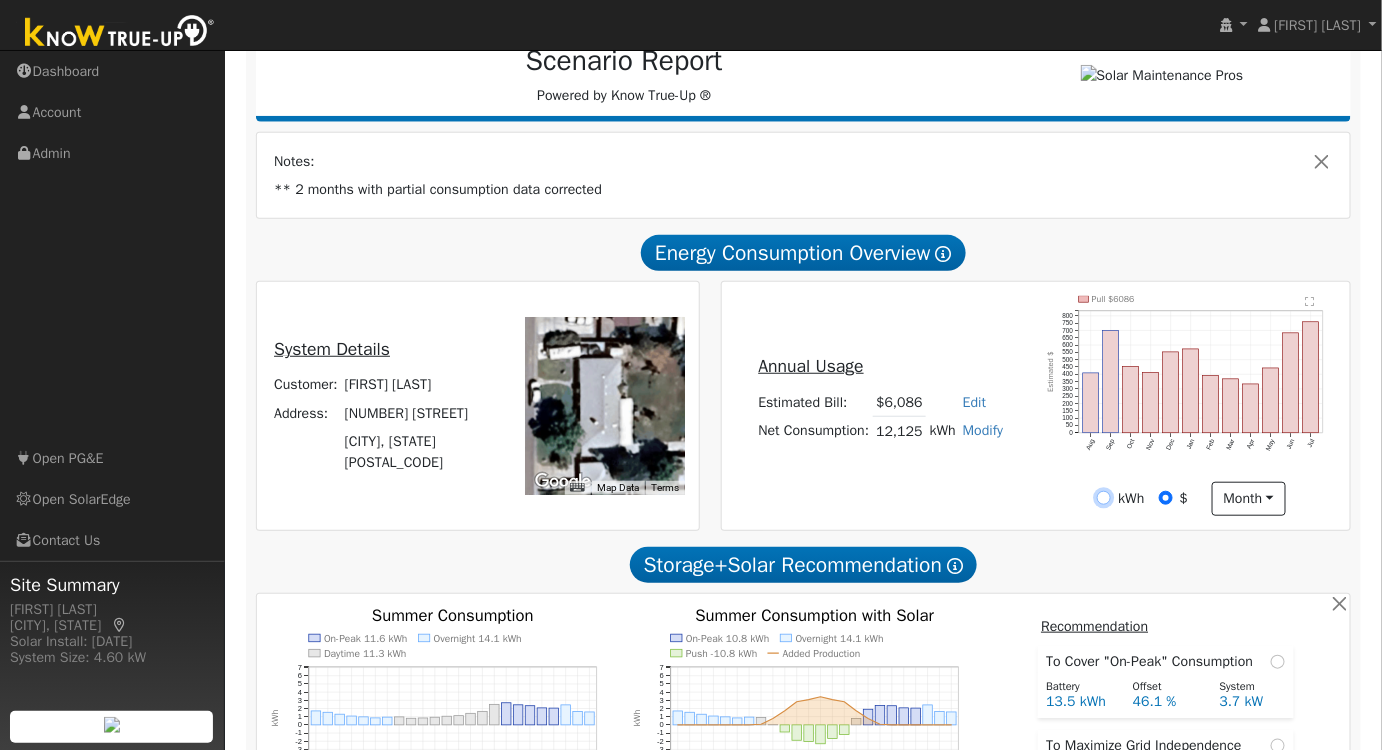 click on "kWh" at bounding box center (1104, 498) 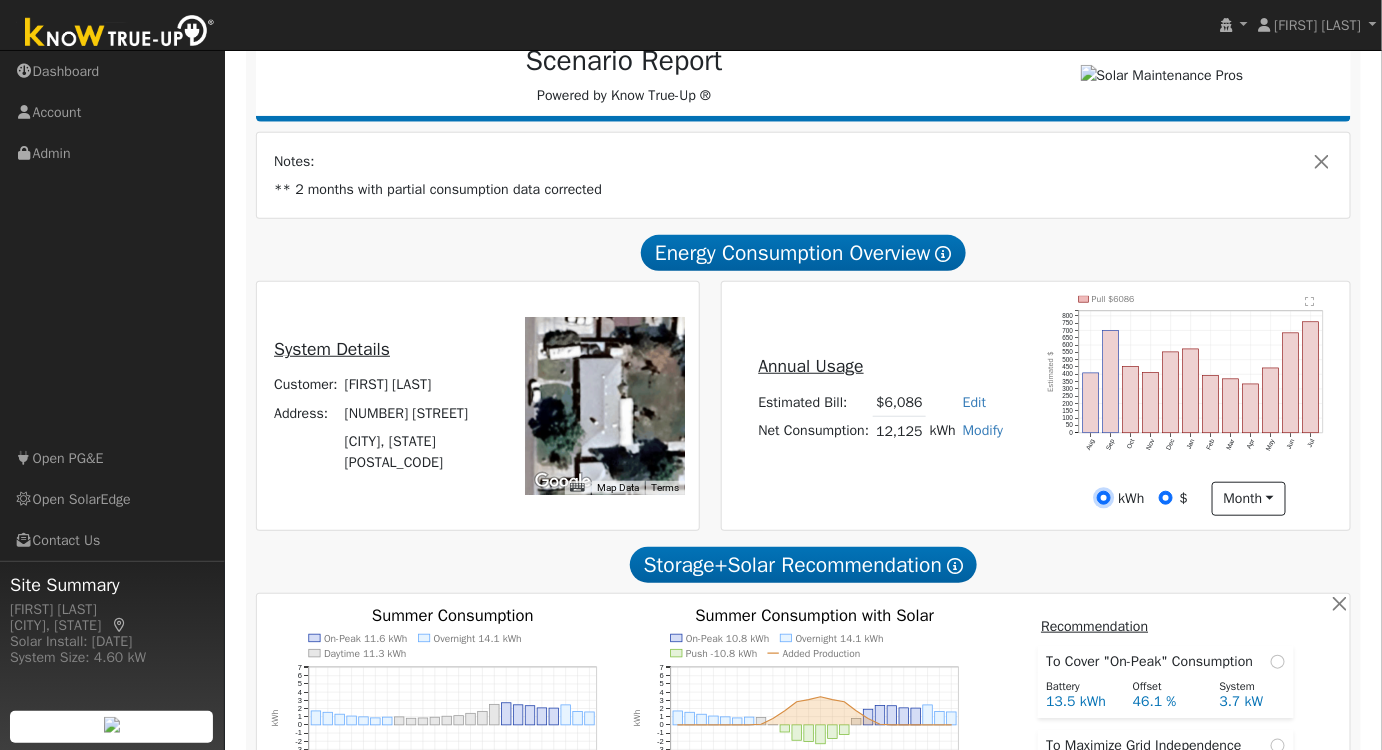 radio on "false" 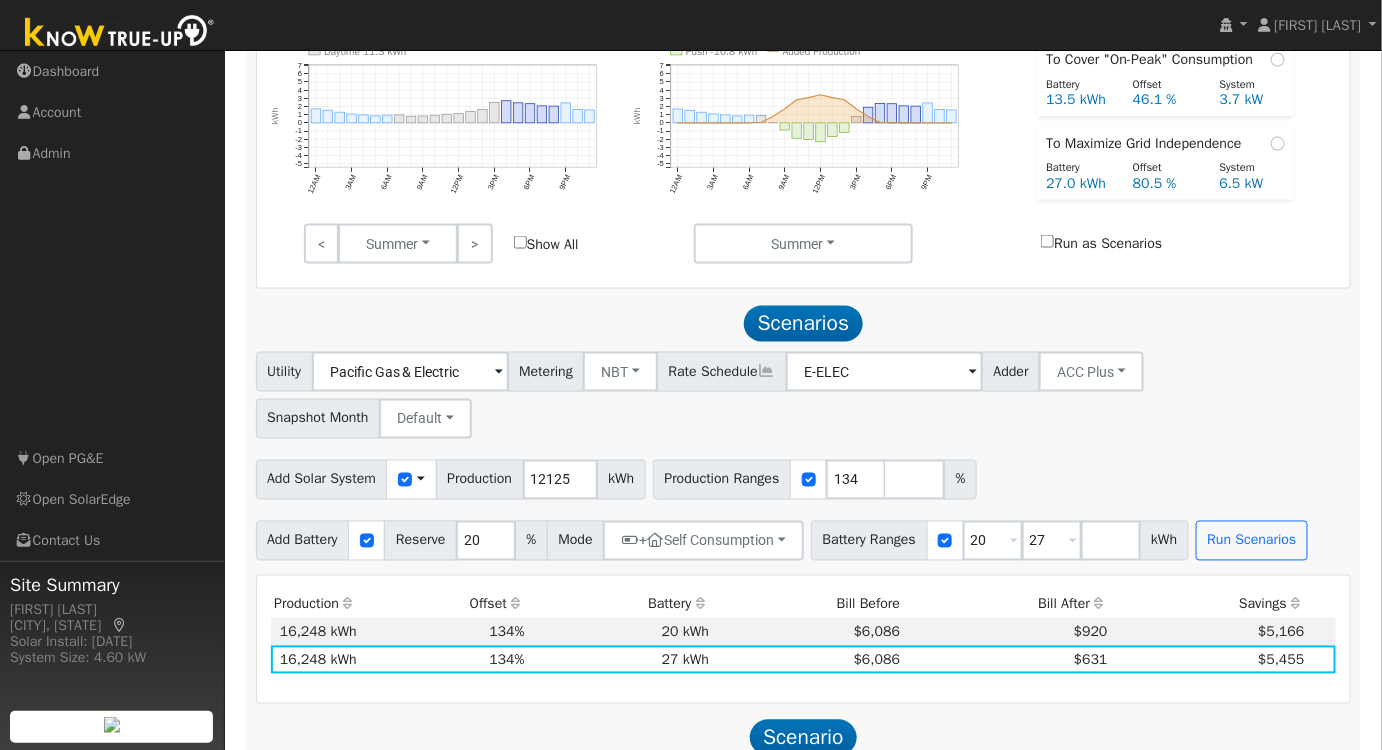 scroll, scrollTop: 909, scrollLeft: 0, axis: vertical 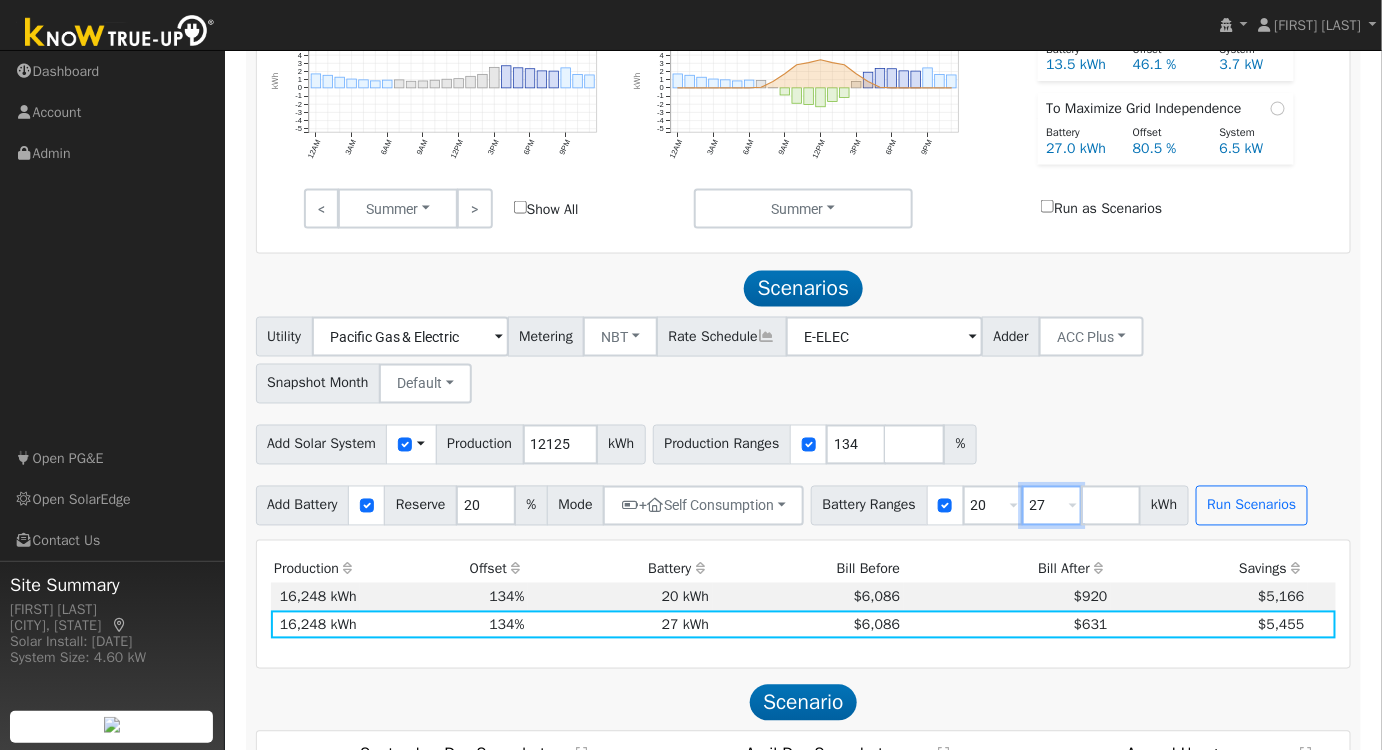 click on "27" at bounding box center (1052, 506) 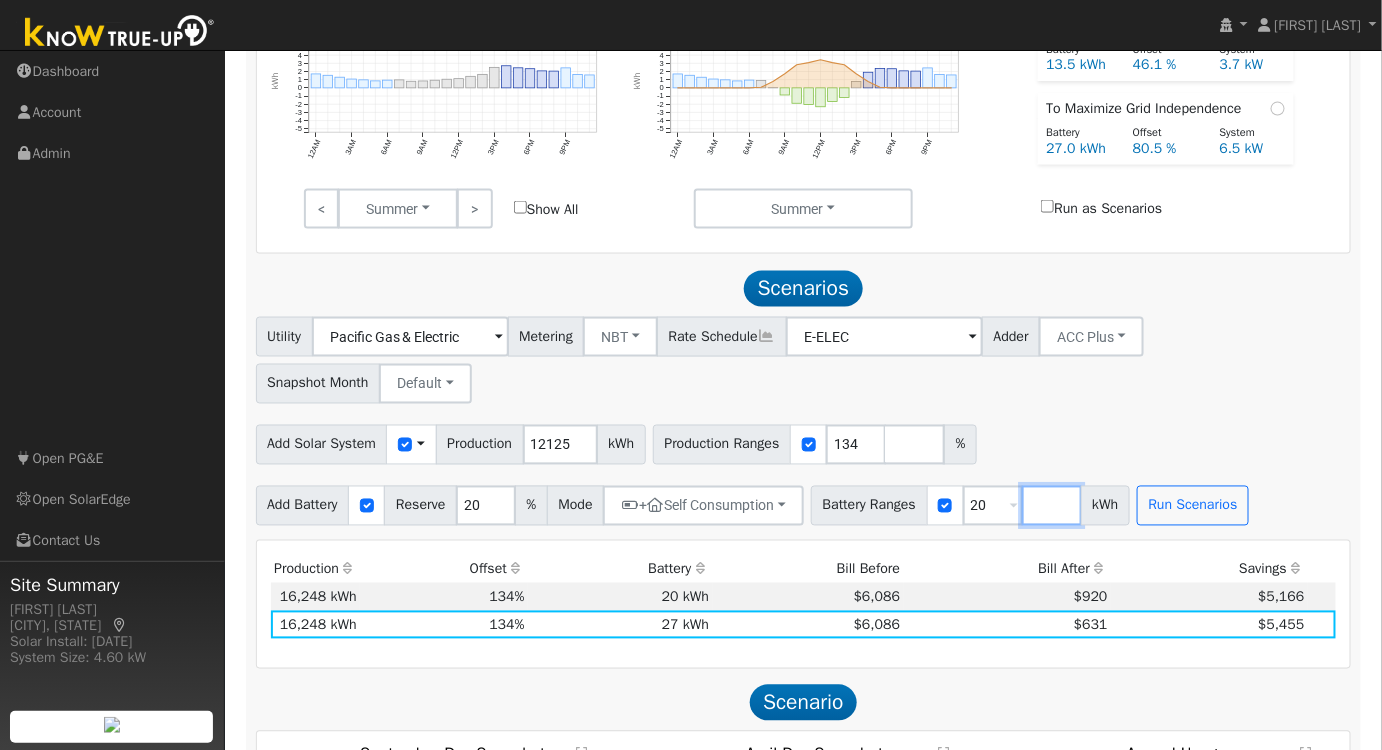 type 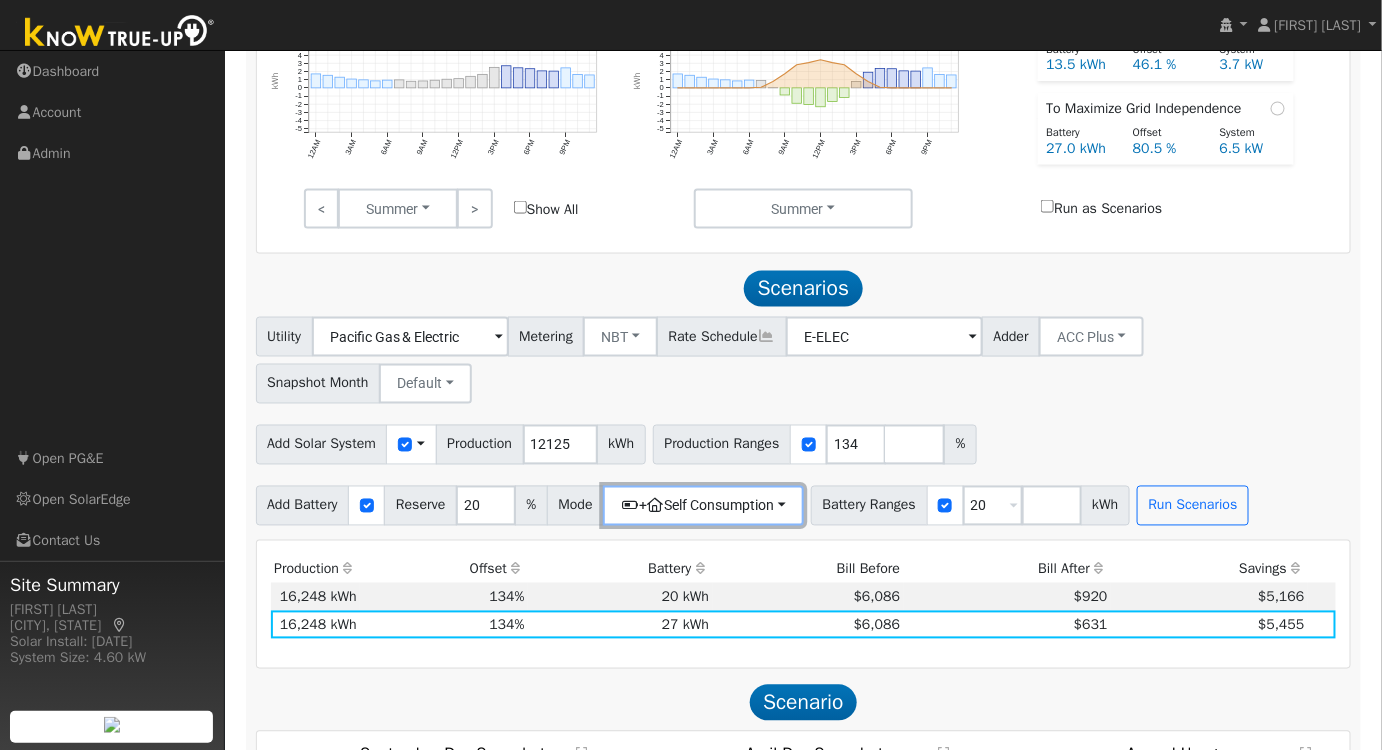 click on "+  Self Consumption" at bounding box center [703, 506] 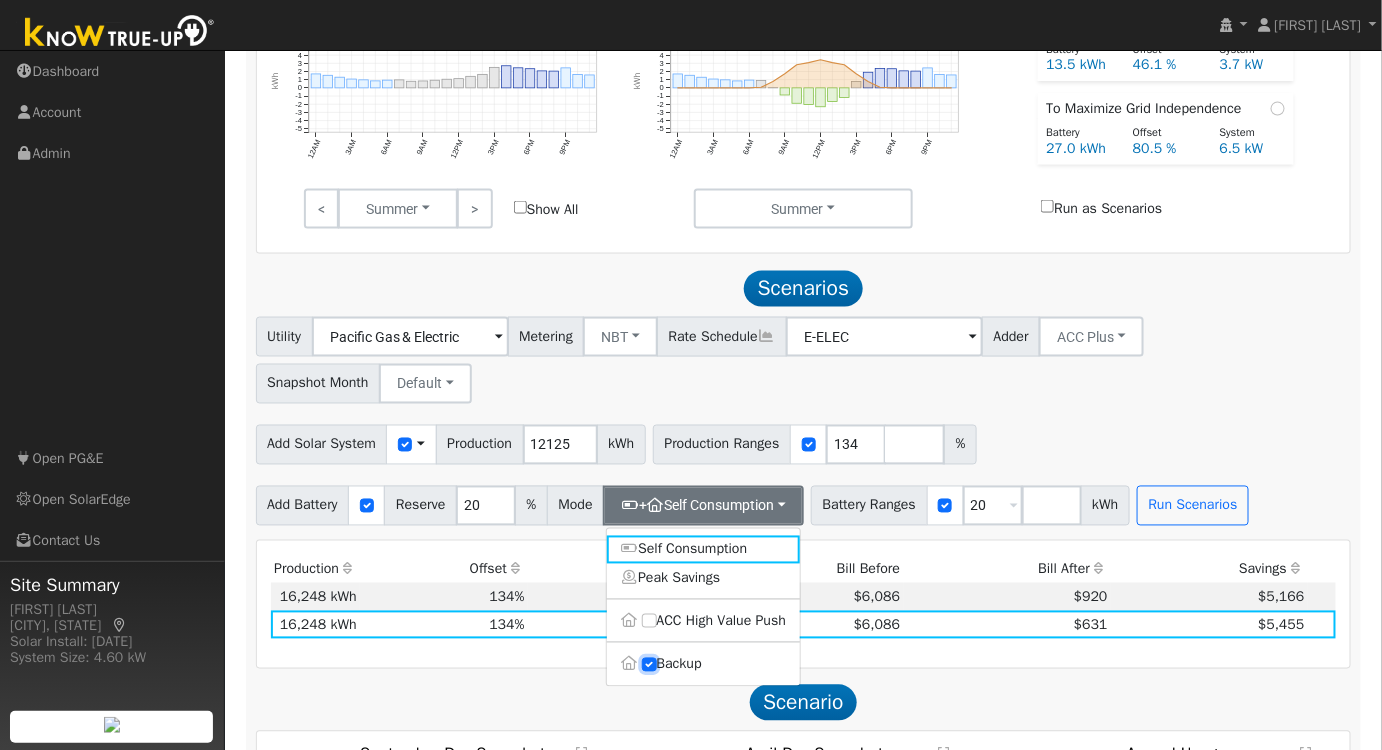 click on "Backup" at bounding box center [649, 665] 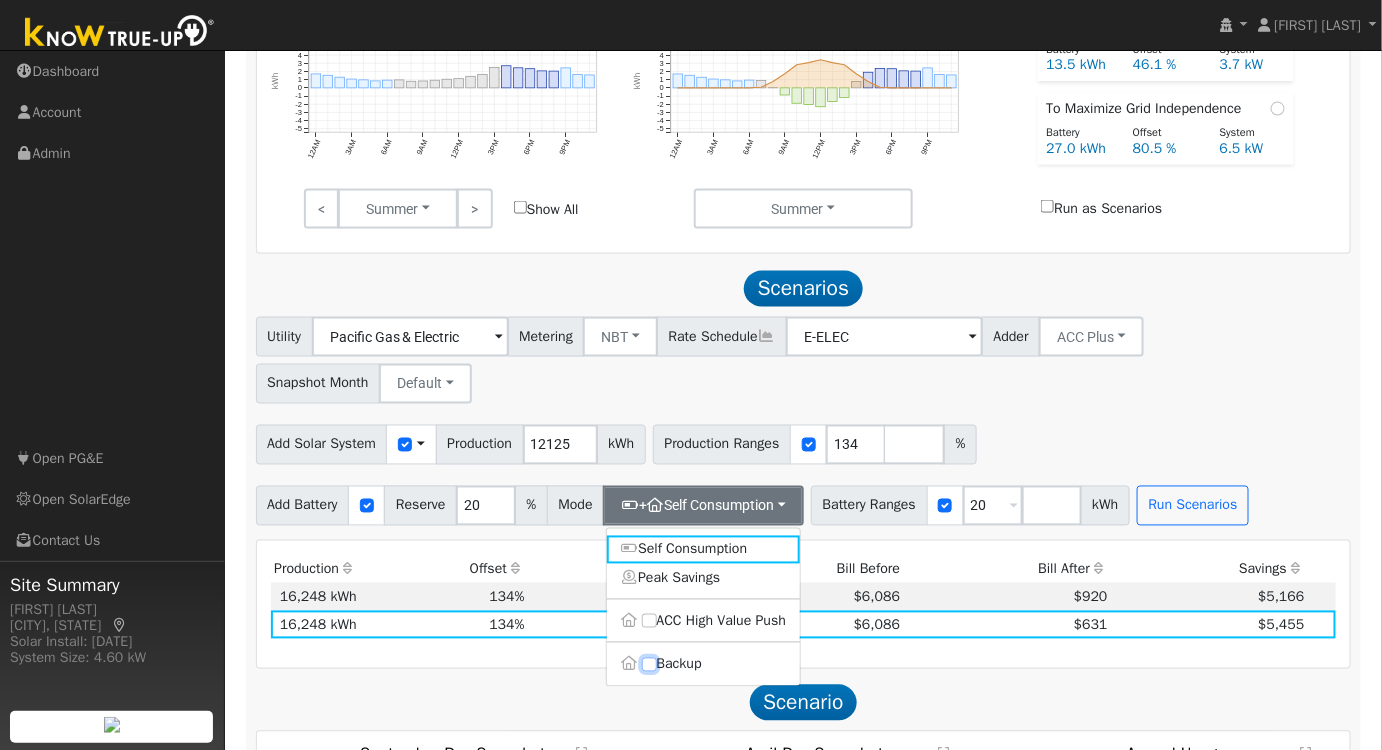 type on "10" 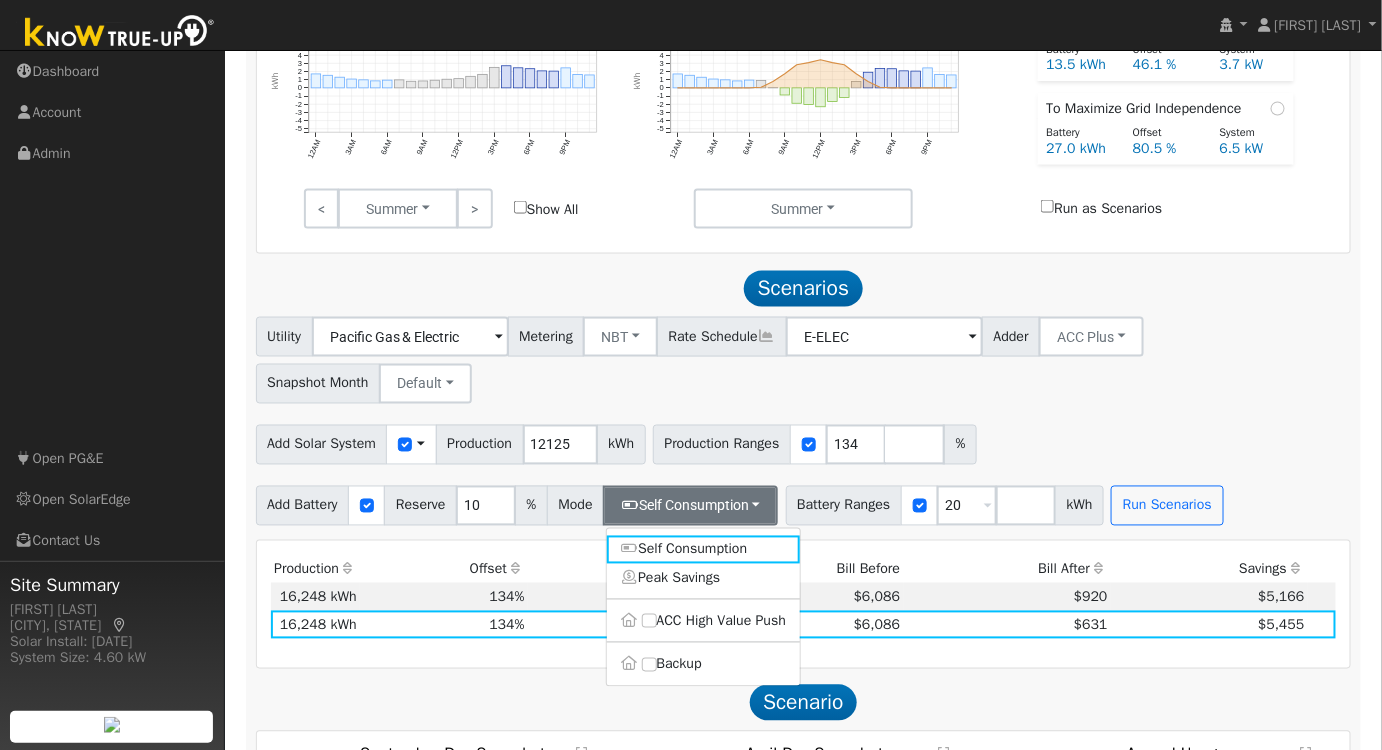 click on "Add Solar System Use CSV Data Production 12125 kWh Production Ranges 134 %" at bounding box center (803, 441) 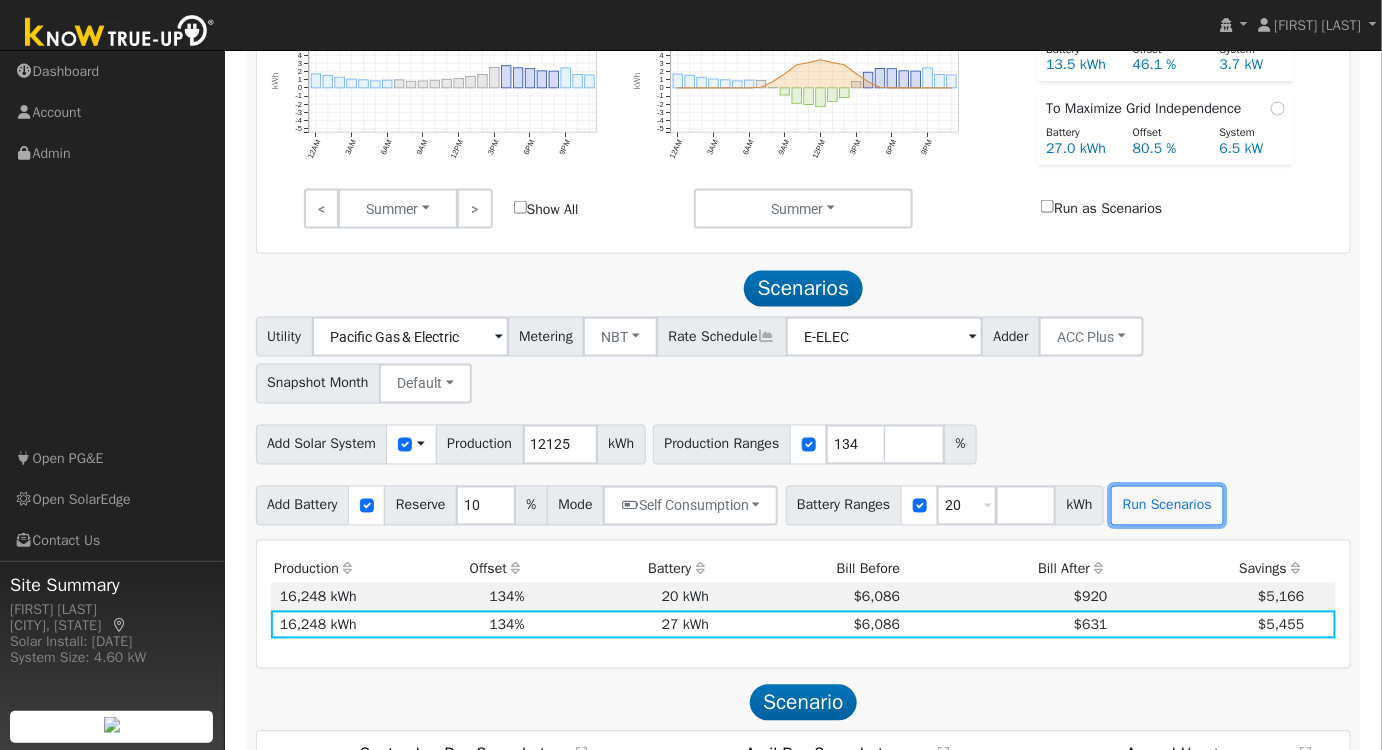 click on "Run Scenarios" at bounding box center [1167, 506] 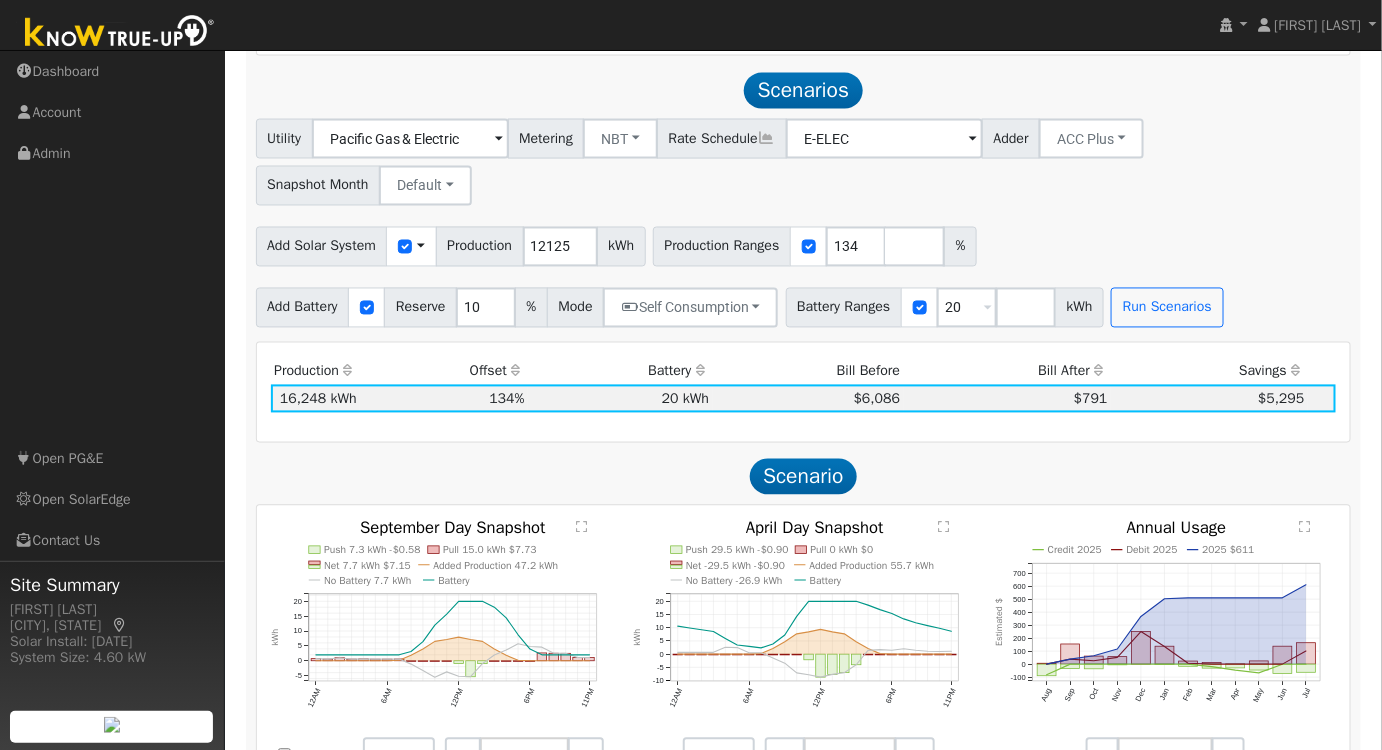 scroll, scrollTop: 1122, scrollLeft: 0, axis: vertical 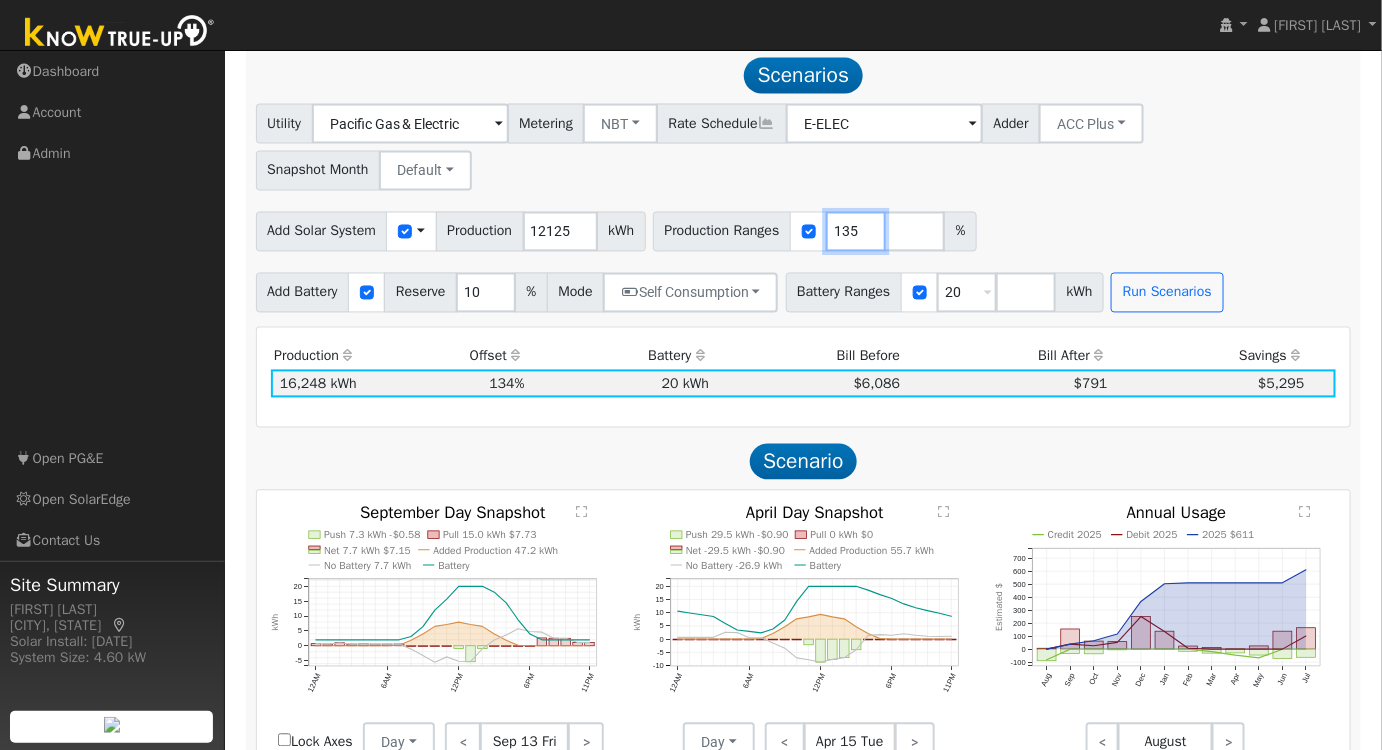 click on "135" at bounding box center [856, 232] 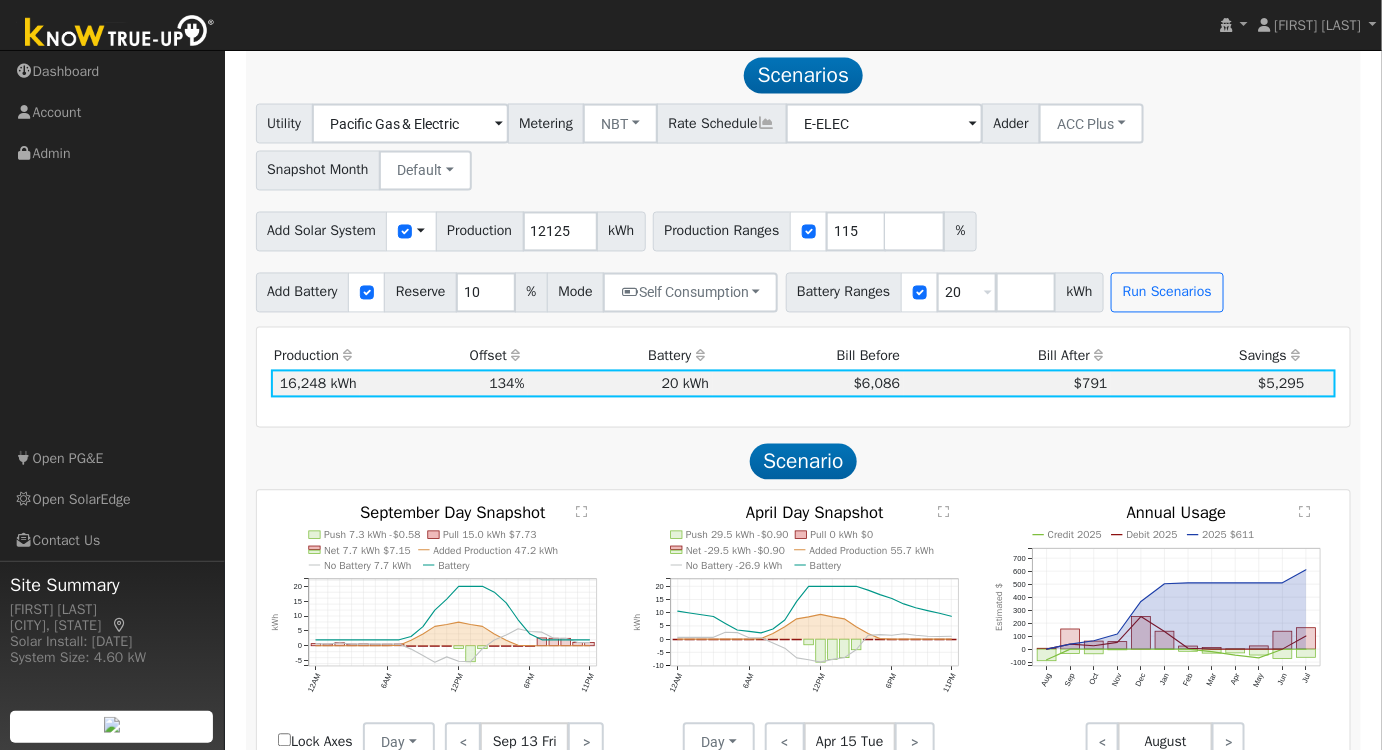 click on "Add Solar System Use CSV Data Production 12125 kWh Production Ranges 115 %" at bounding box center (803, 228) 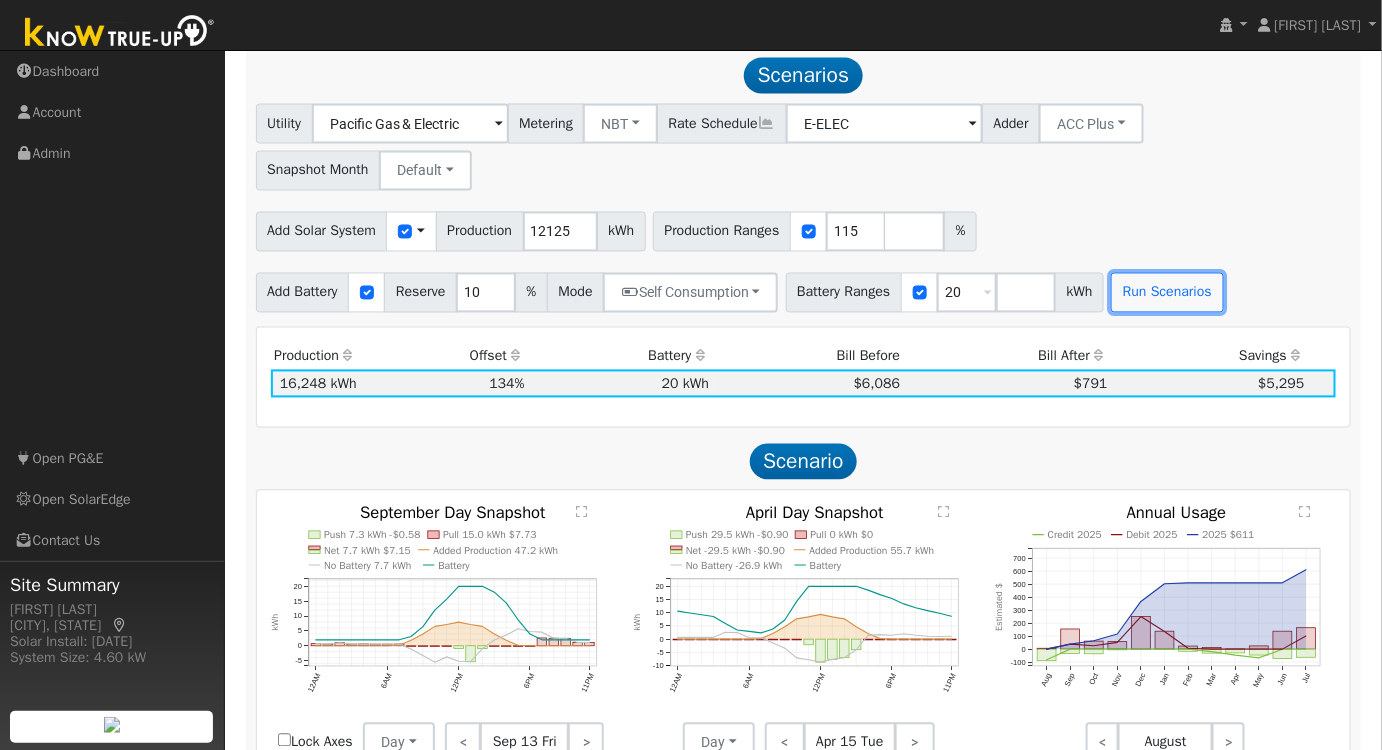 click on "Run Scenarios" at bounding box center (1167, 293) 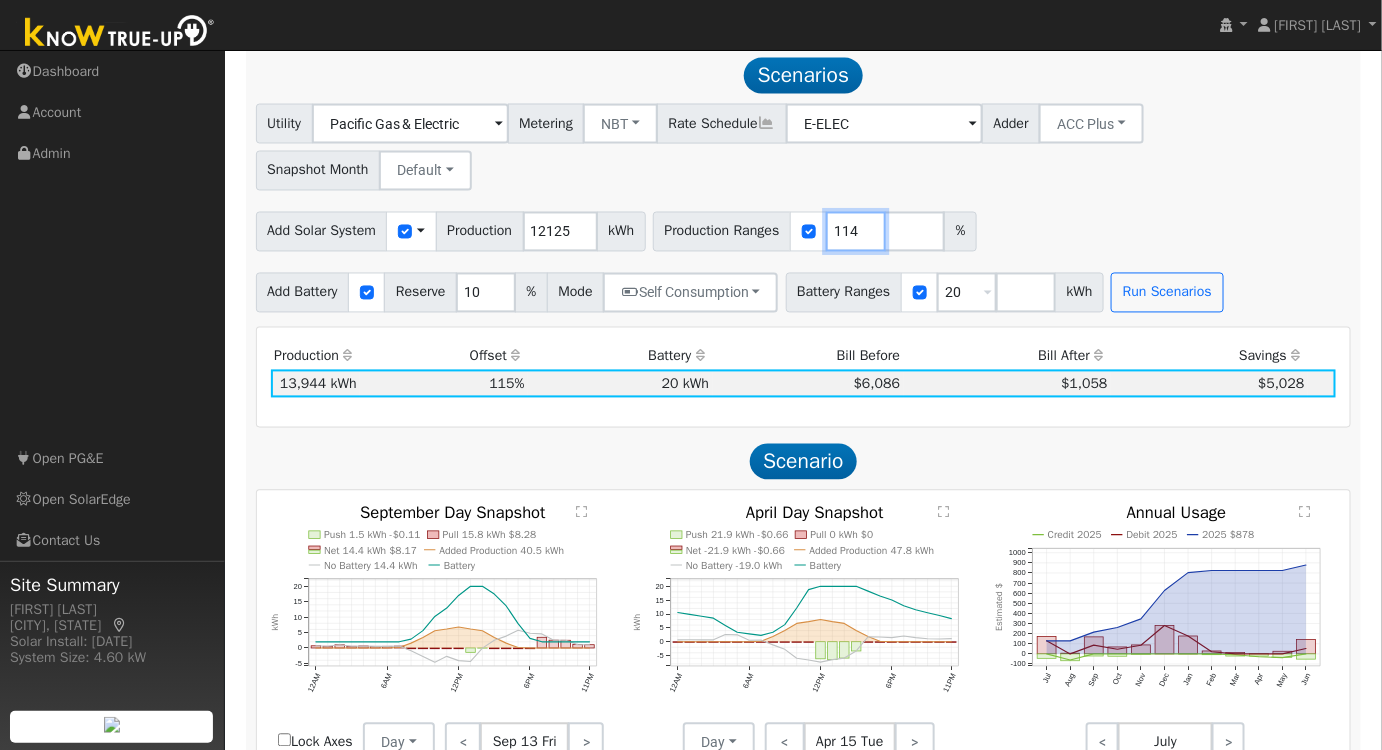 click on "114" at bounding box center [856, 232] 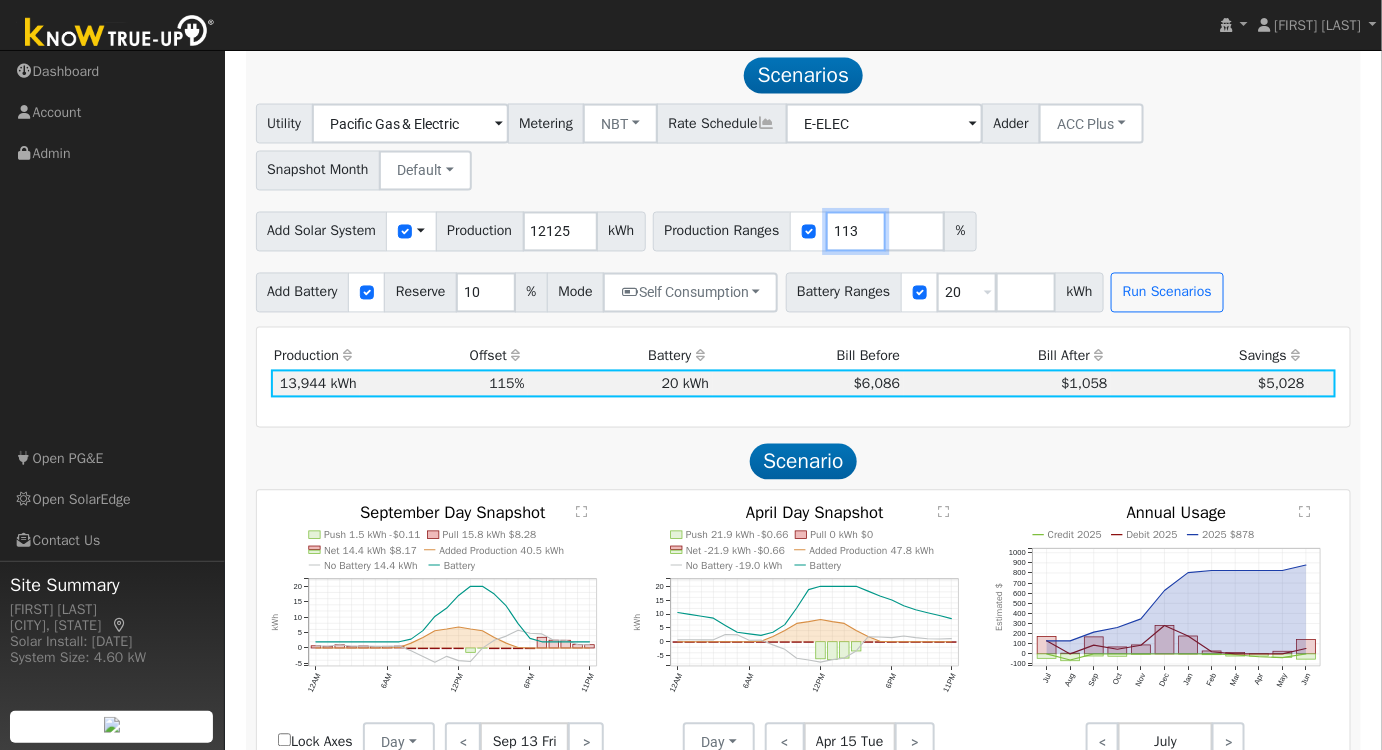 click on "113" at bounding box center (856, 232) 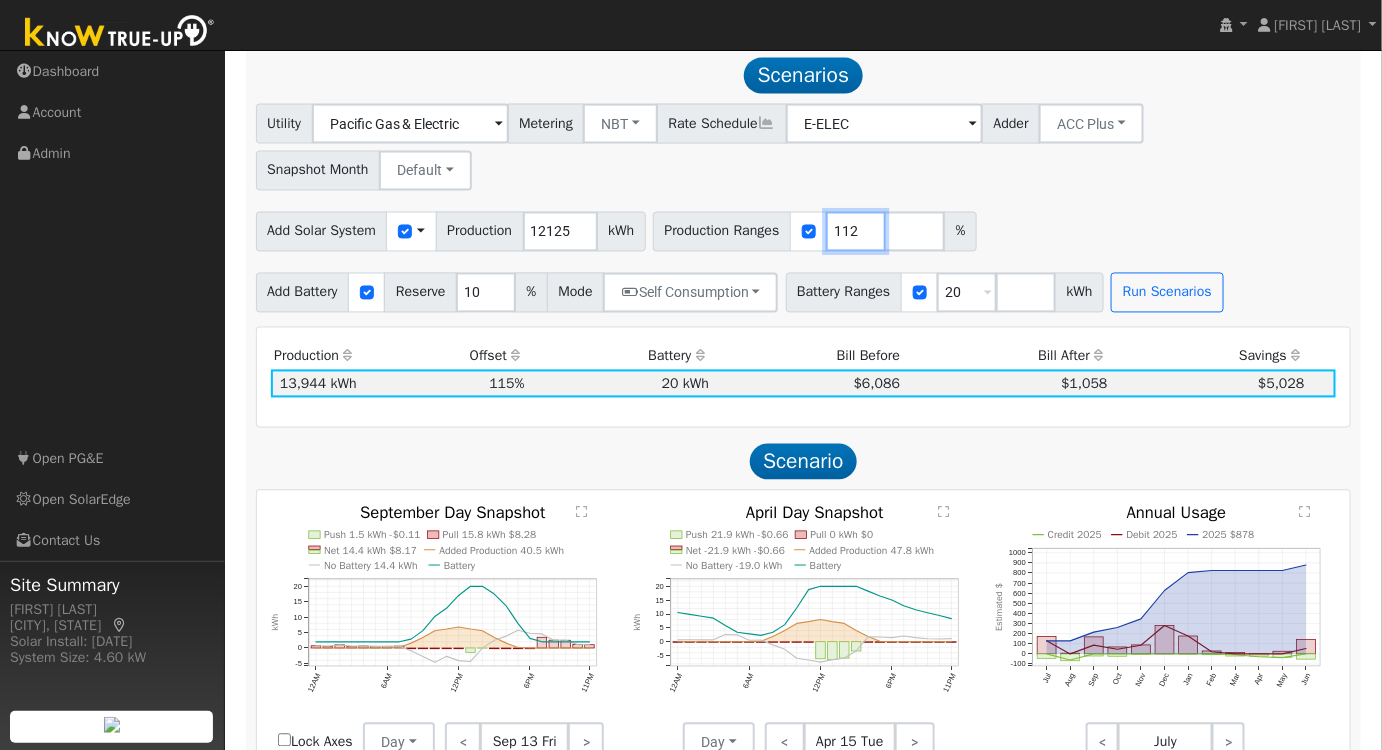 click on "112" at bounding box center (856, 232) 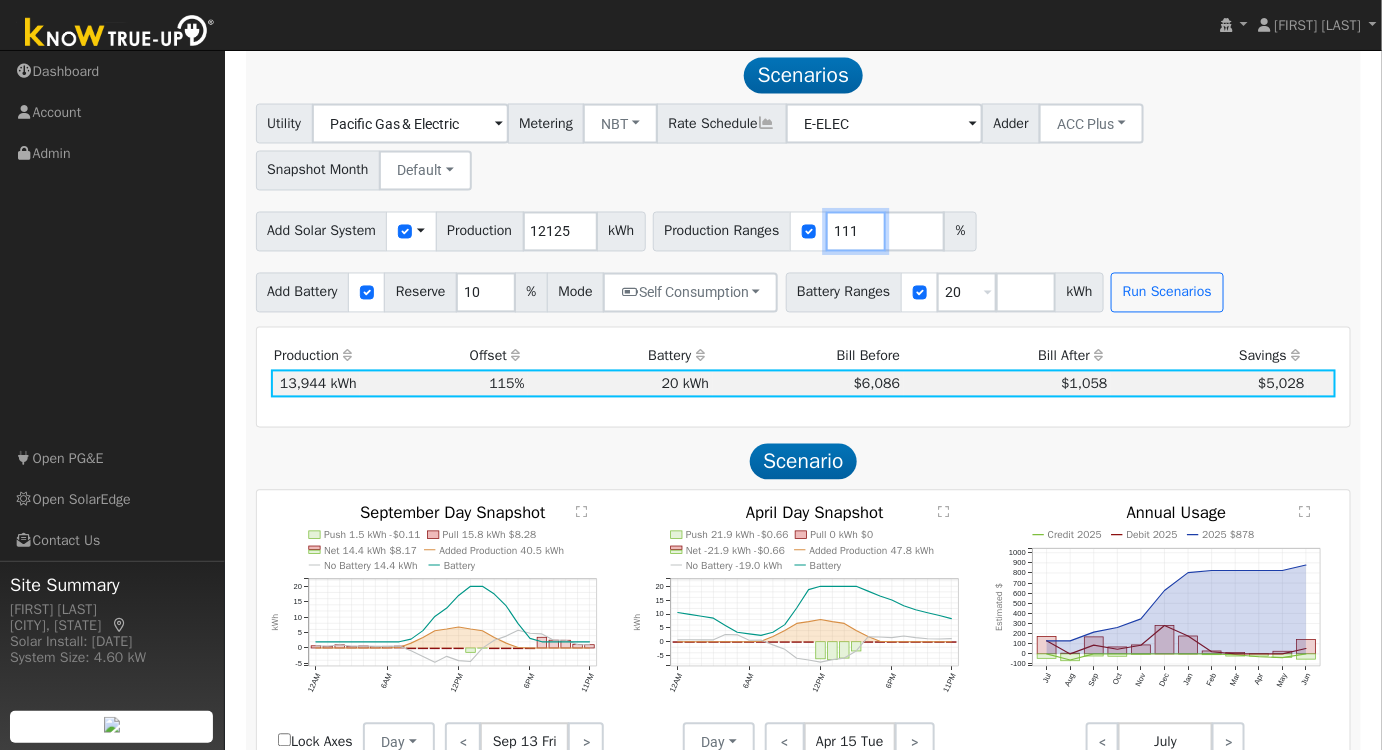 type on "111" 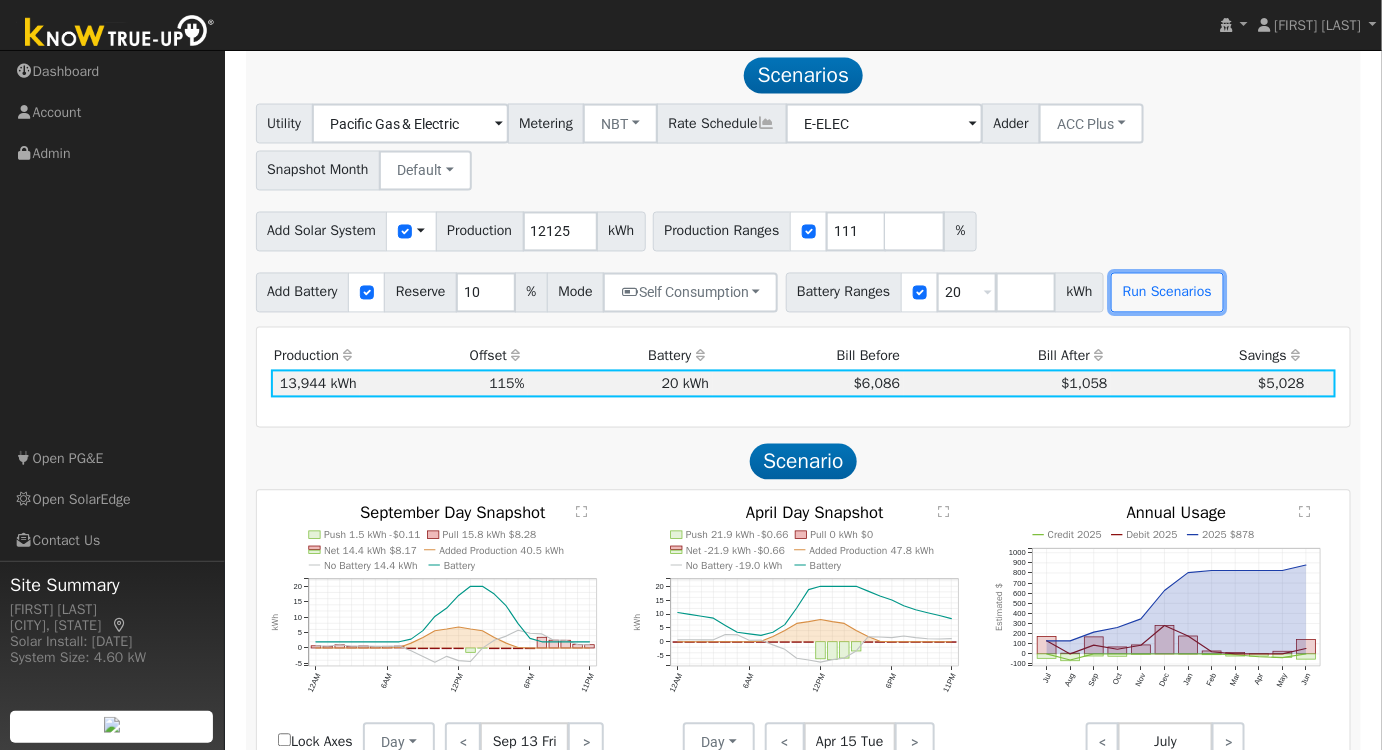 click on "Run Scenarios" at bounding box center (1167, 293) 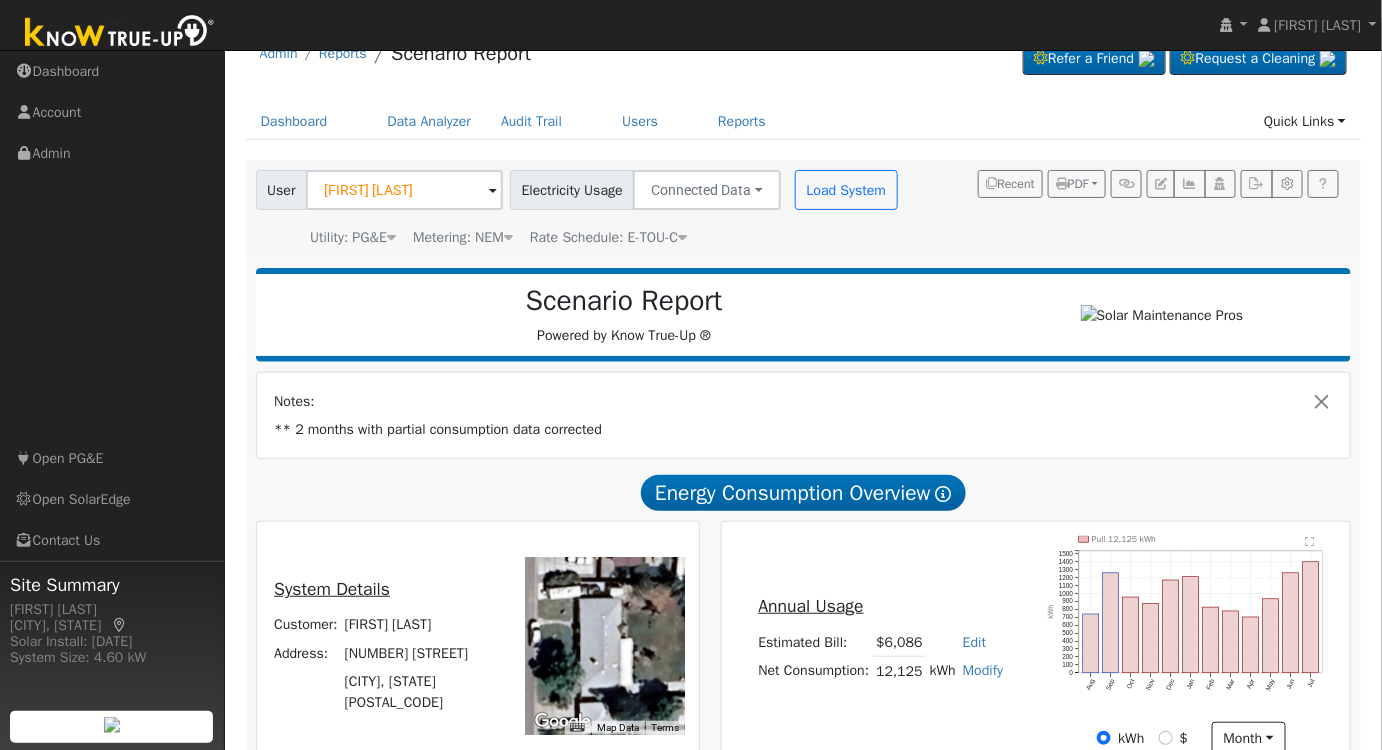 scroll, scrollTop: 0, scrollLeft: 0, axis: both 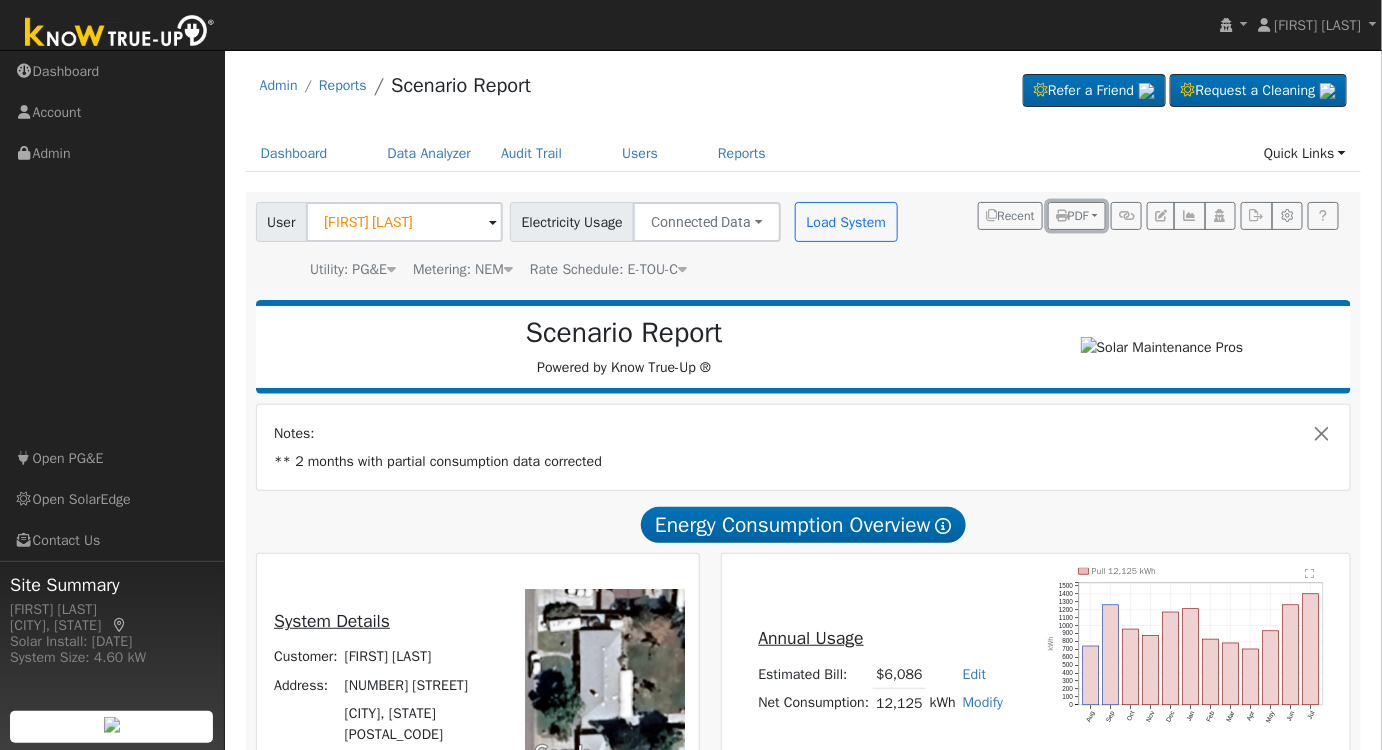 click on "PDF" at bounding box center (1072, 216) 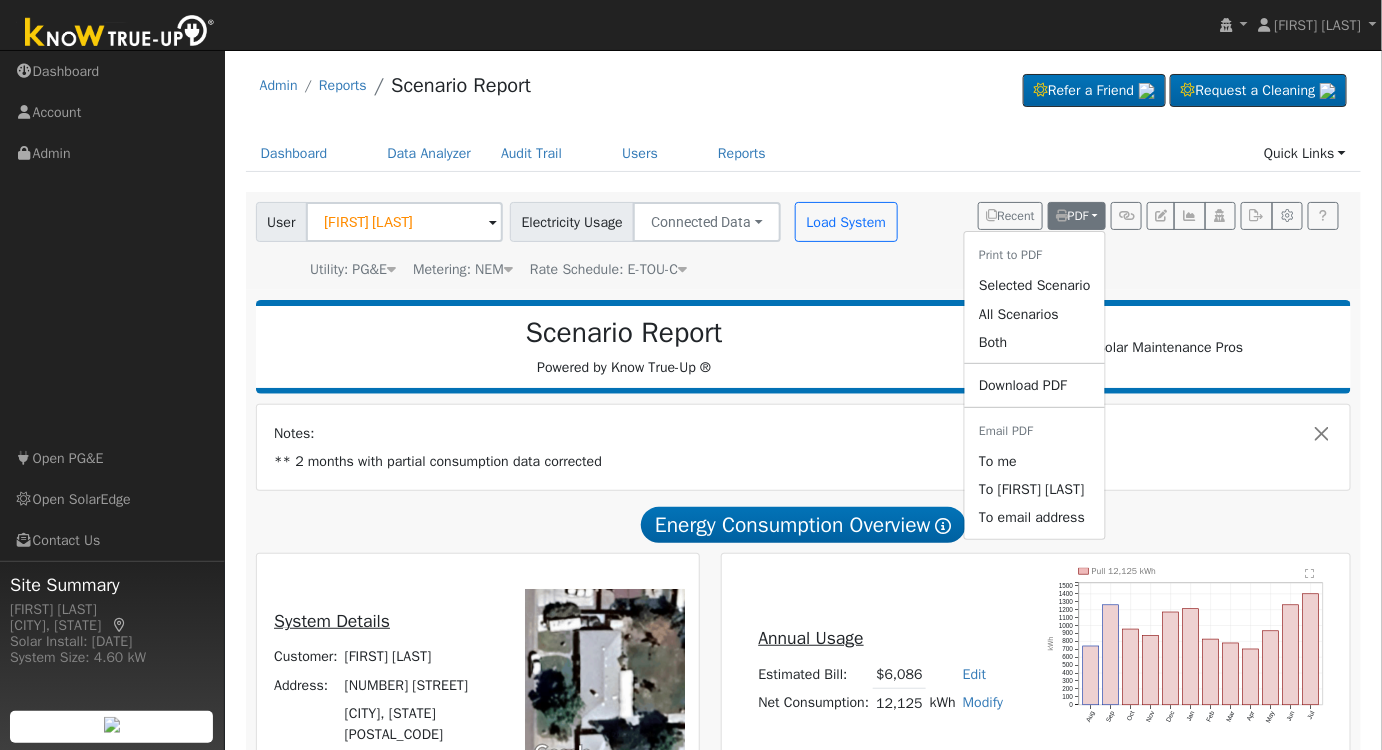 click on "Selected Scenario" at bounding box center [1035, 286] 